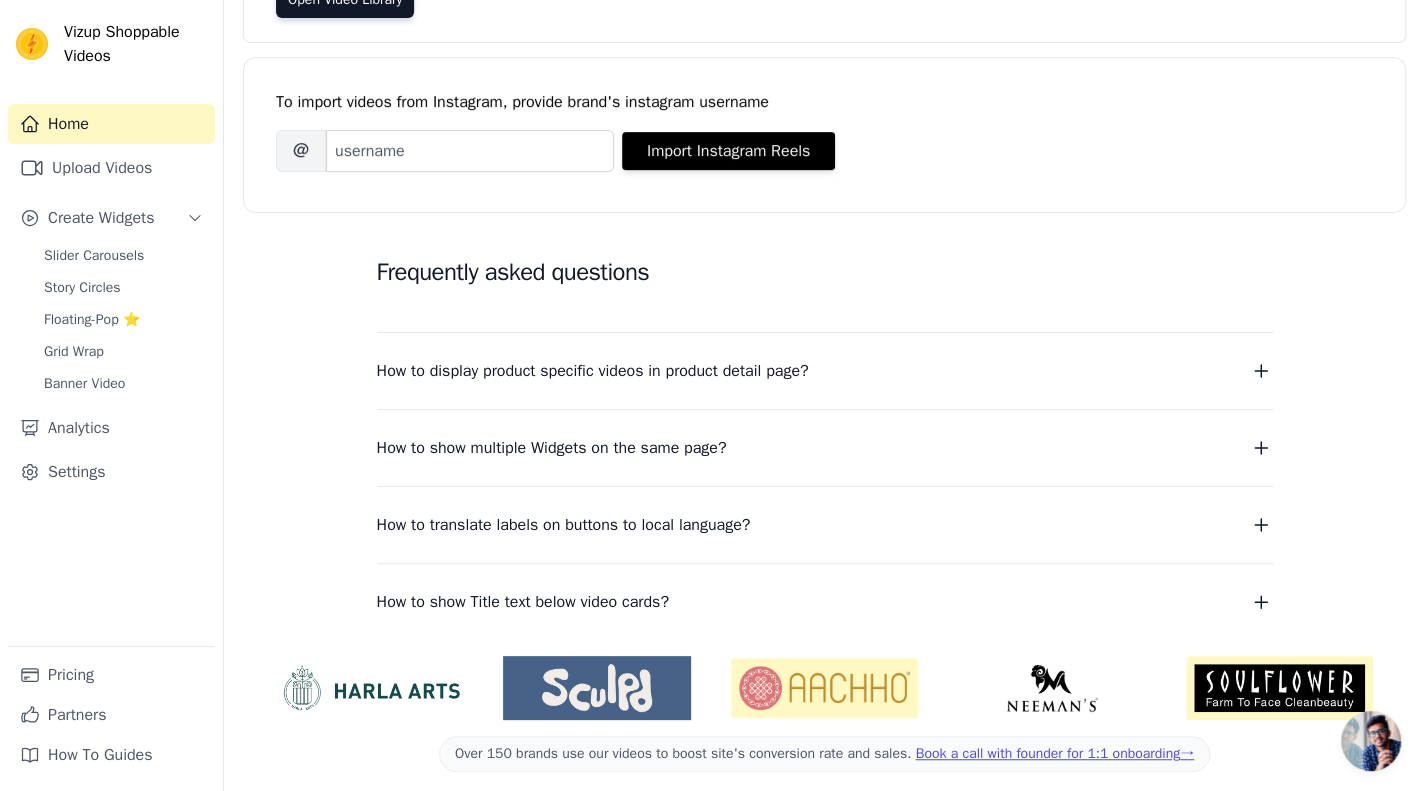 scroll, scrollTop: 328, scrollLeft: 0, axis: vertical 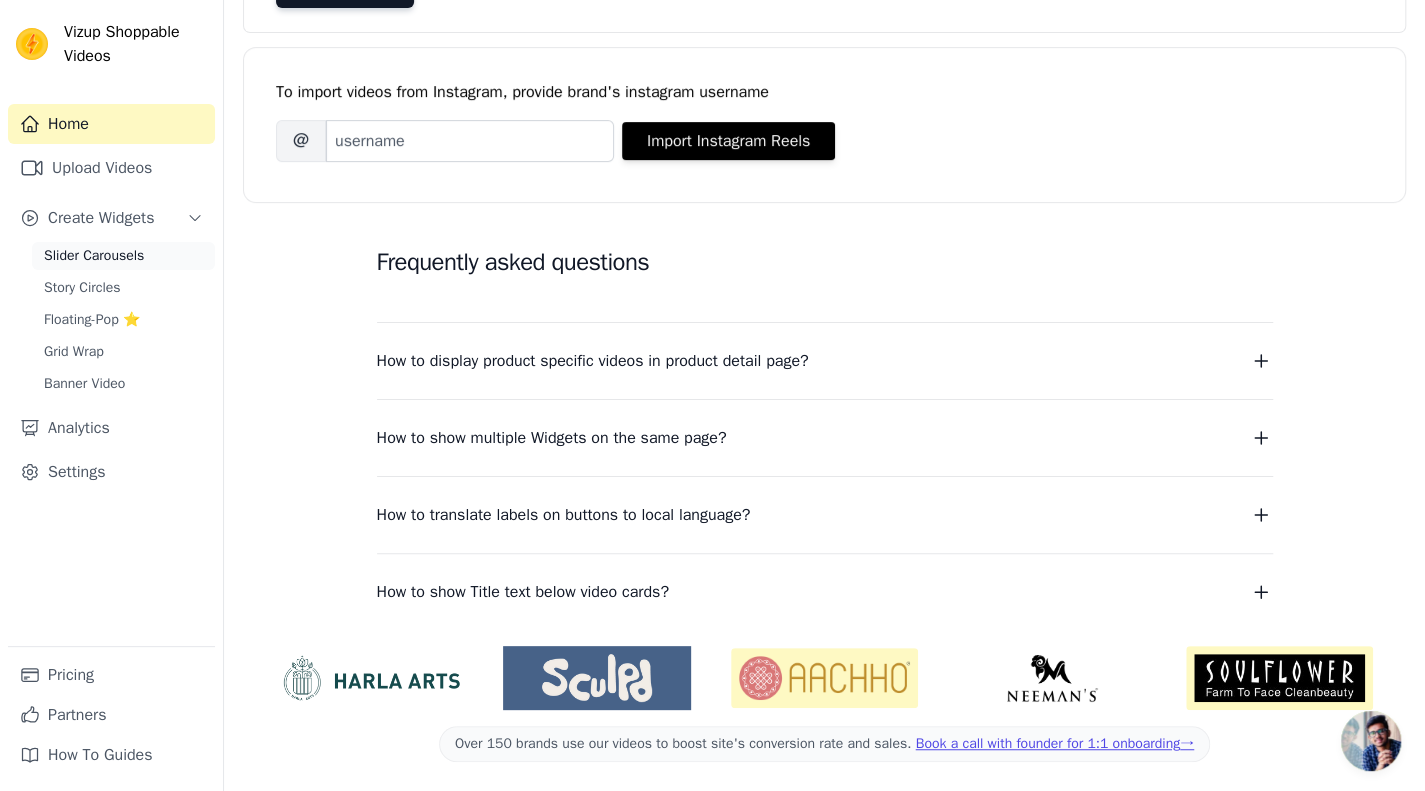 click on "Slider Carousels" at bounding box center (94, 256) 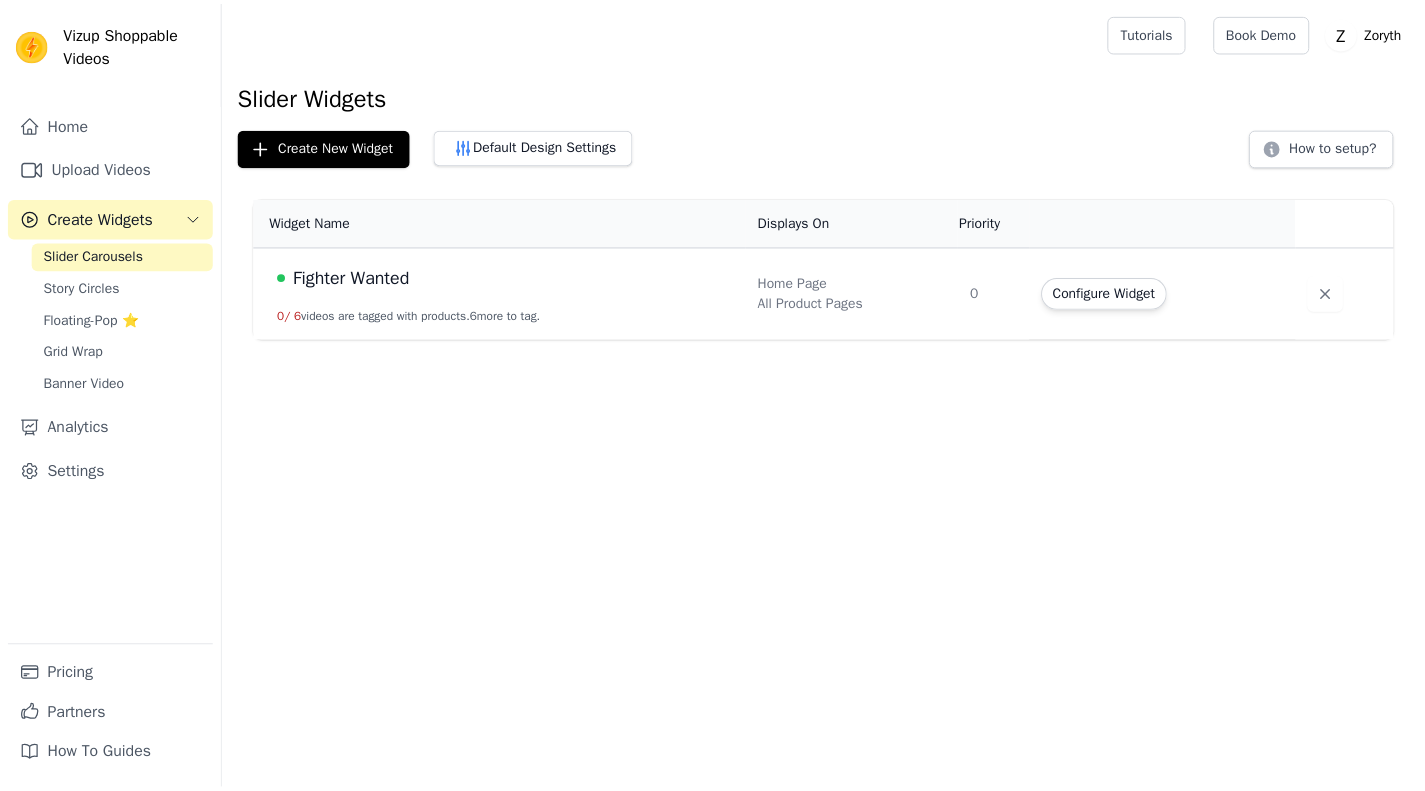 scroll, scrollTop: 0, scrollLeft: 0, axis: both 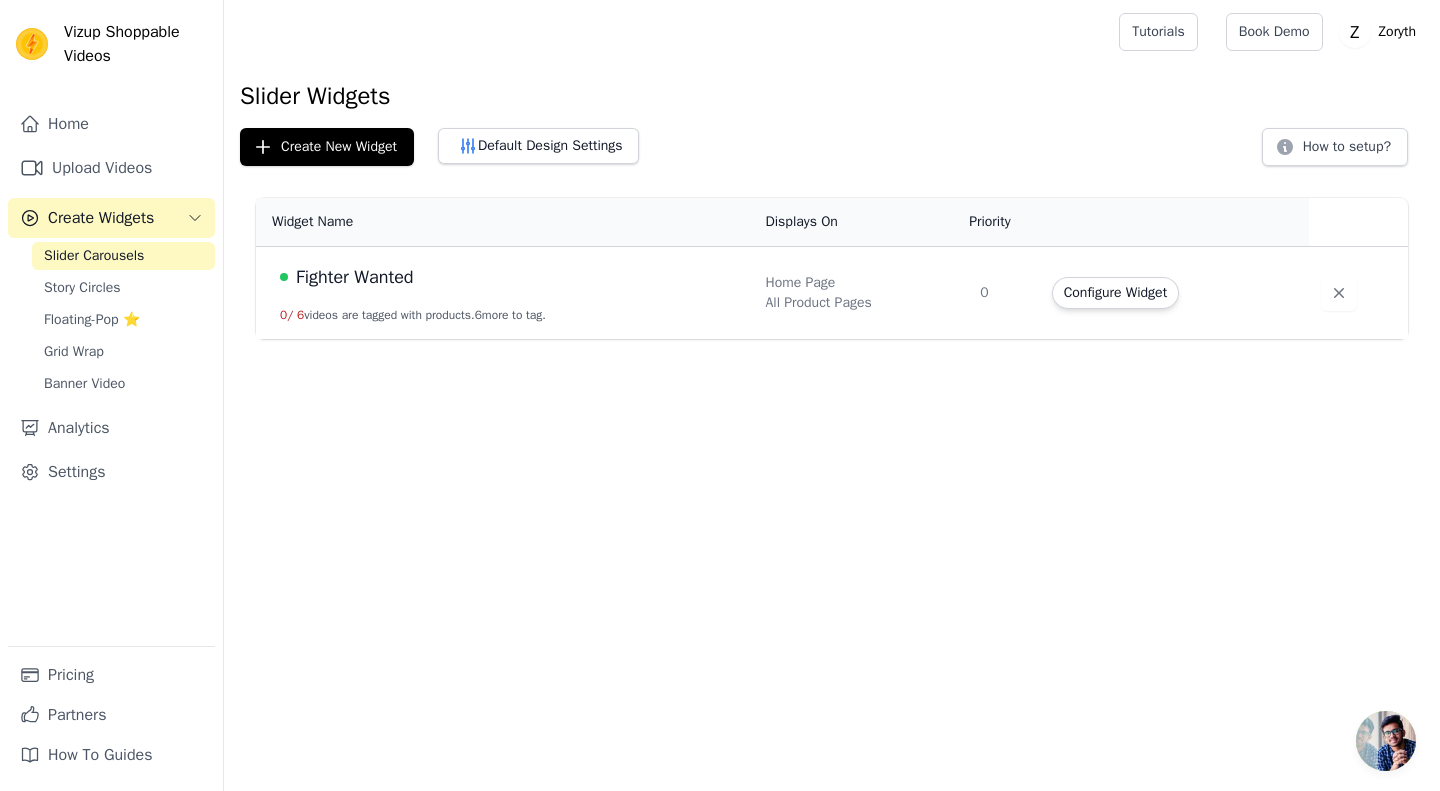 click on "Fighter Wanted   0  /   6  videos are tagged with products.
6  more to tag." at bounding box center (504, 293) 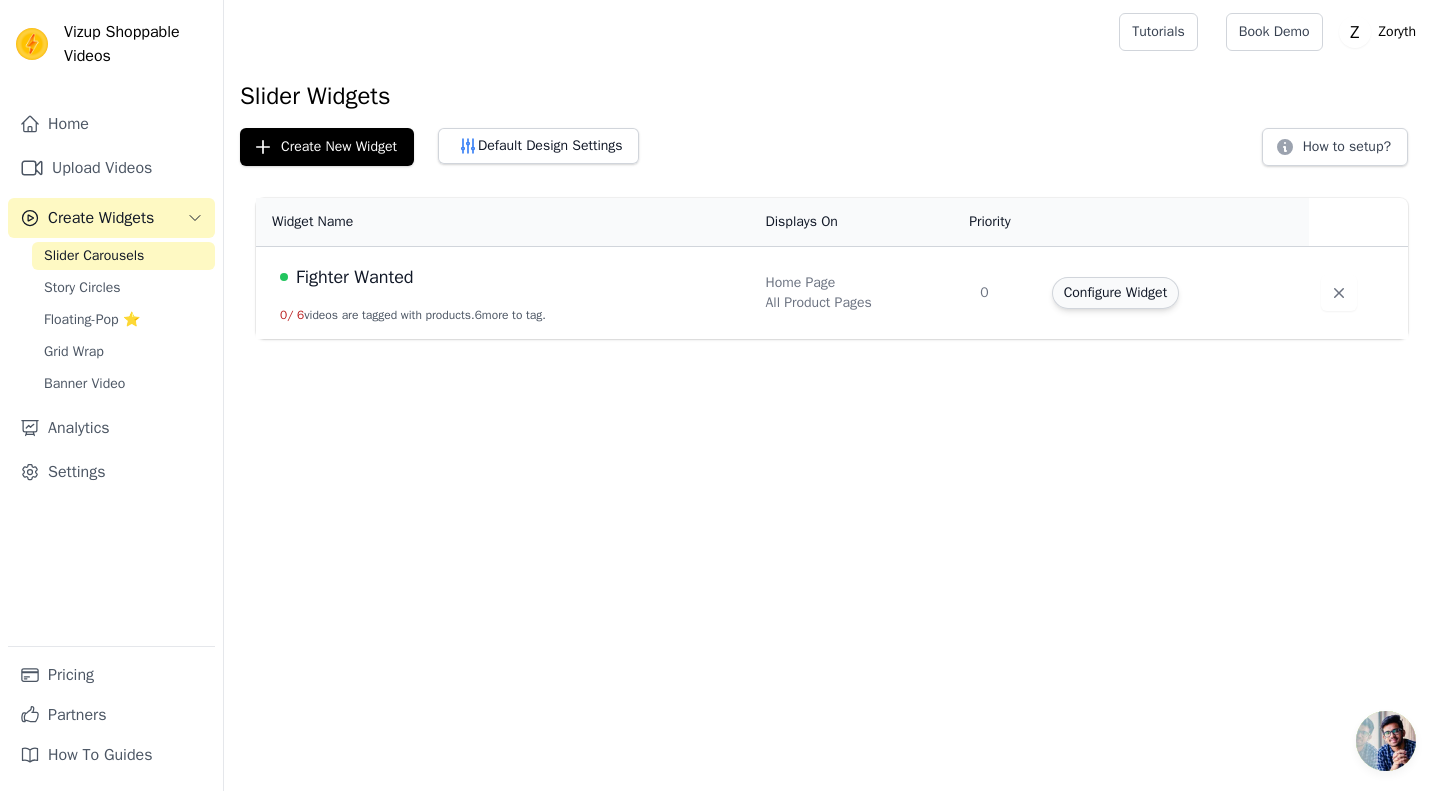 click on "Configure Widget" at bounding box center (1115, 293) 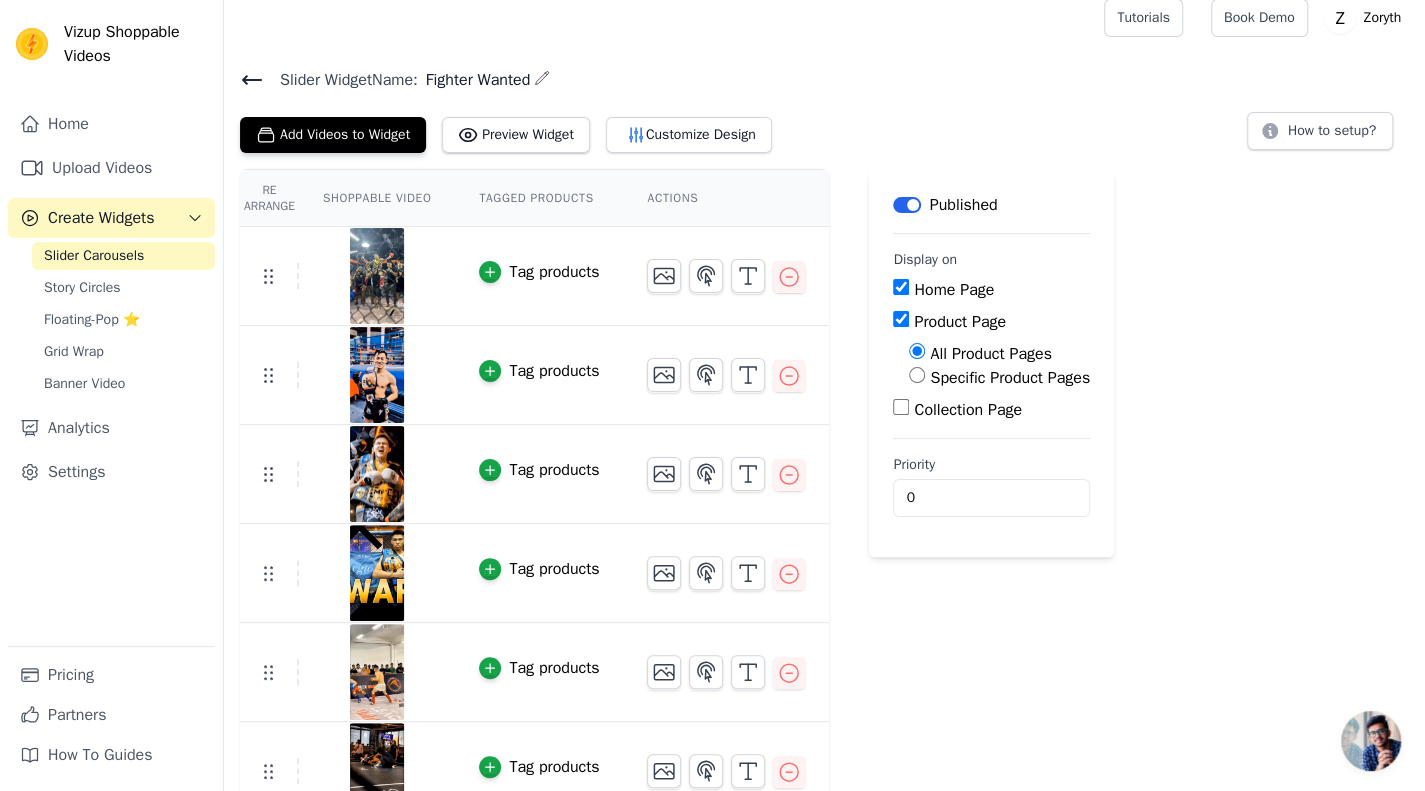 scroll, scrollTop: 0, scrollLeft: 0, axis: both 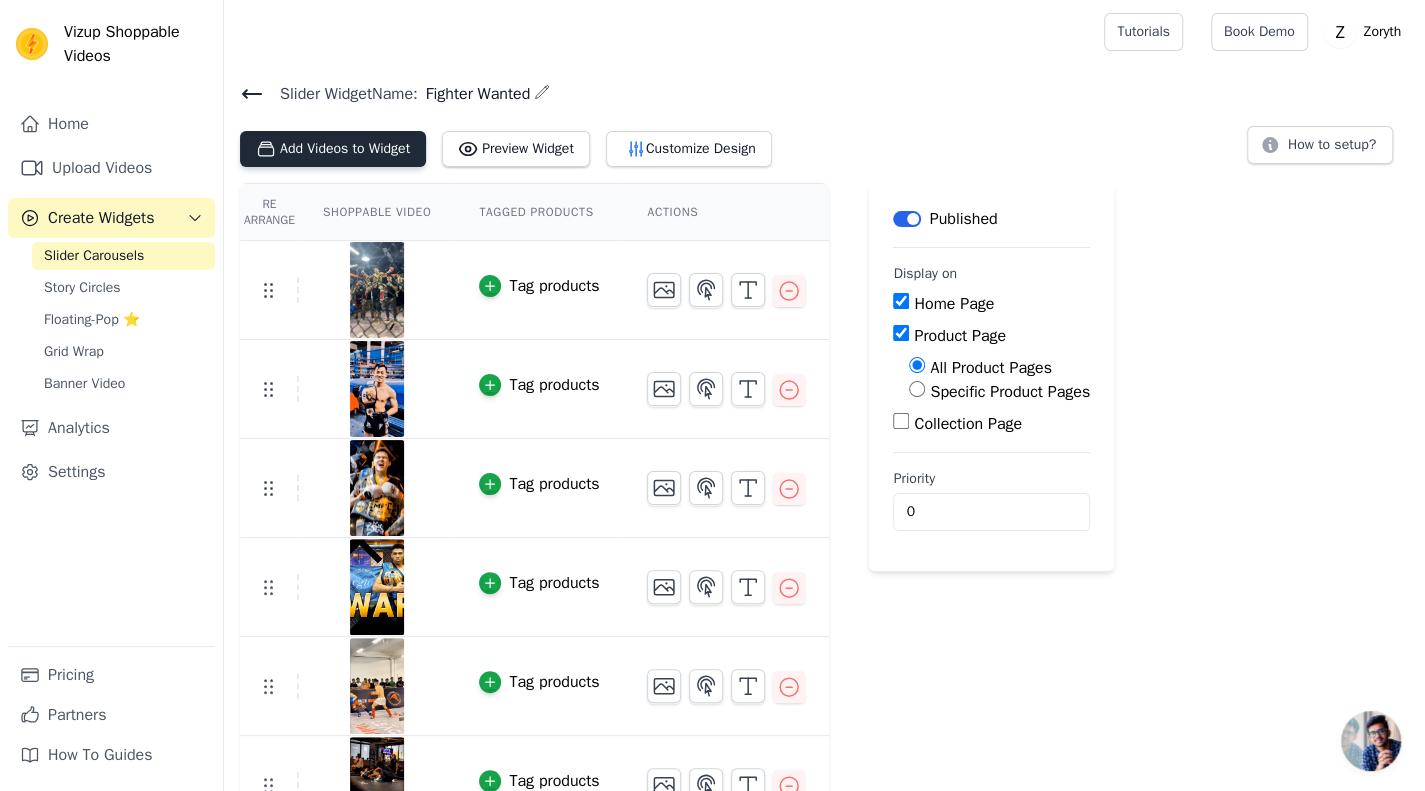 click on "Add Videos to Widget" at bounding box center (333, 149) 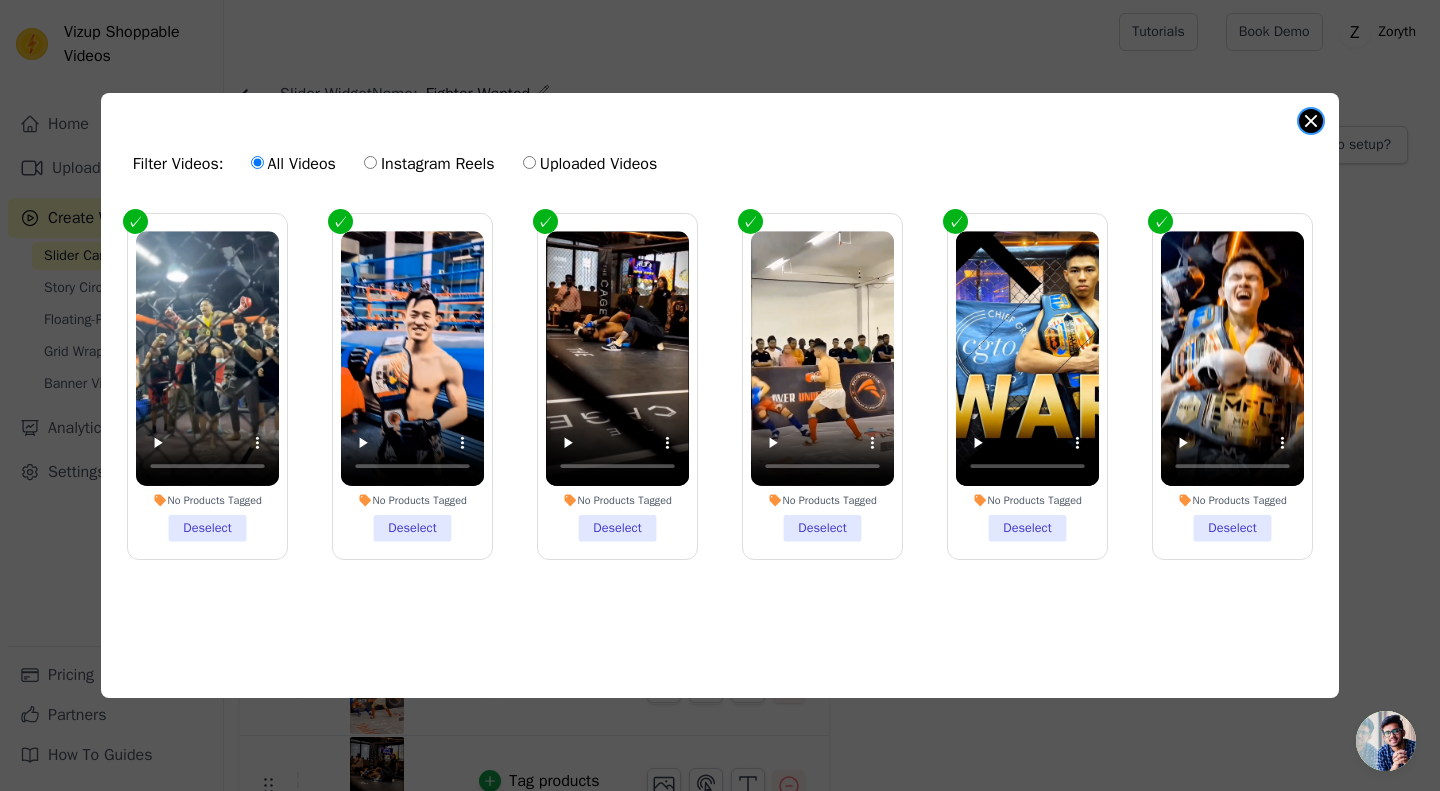 click at bounding box center (1311, 121) 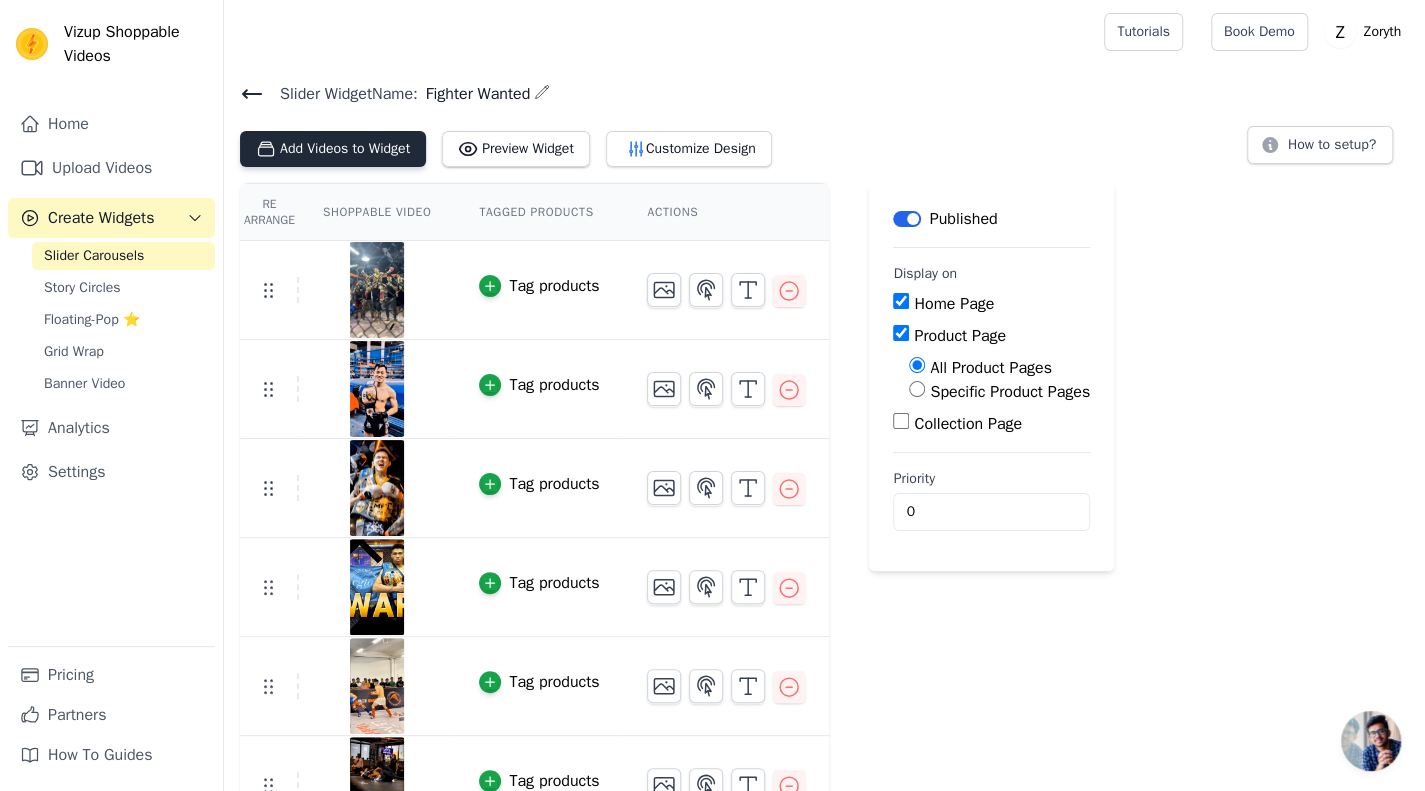 click on "Add Videos to Widget" at bounding box center [333, 149] 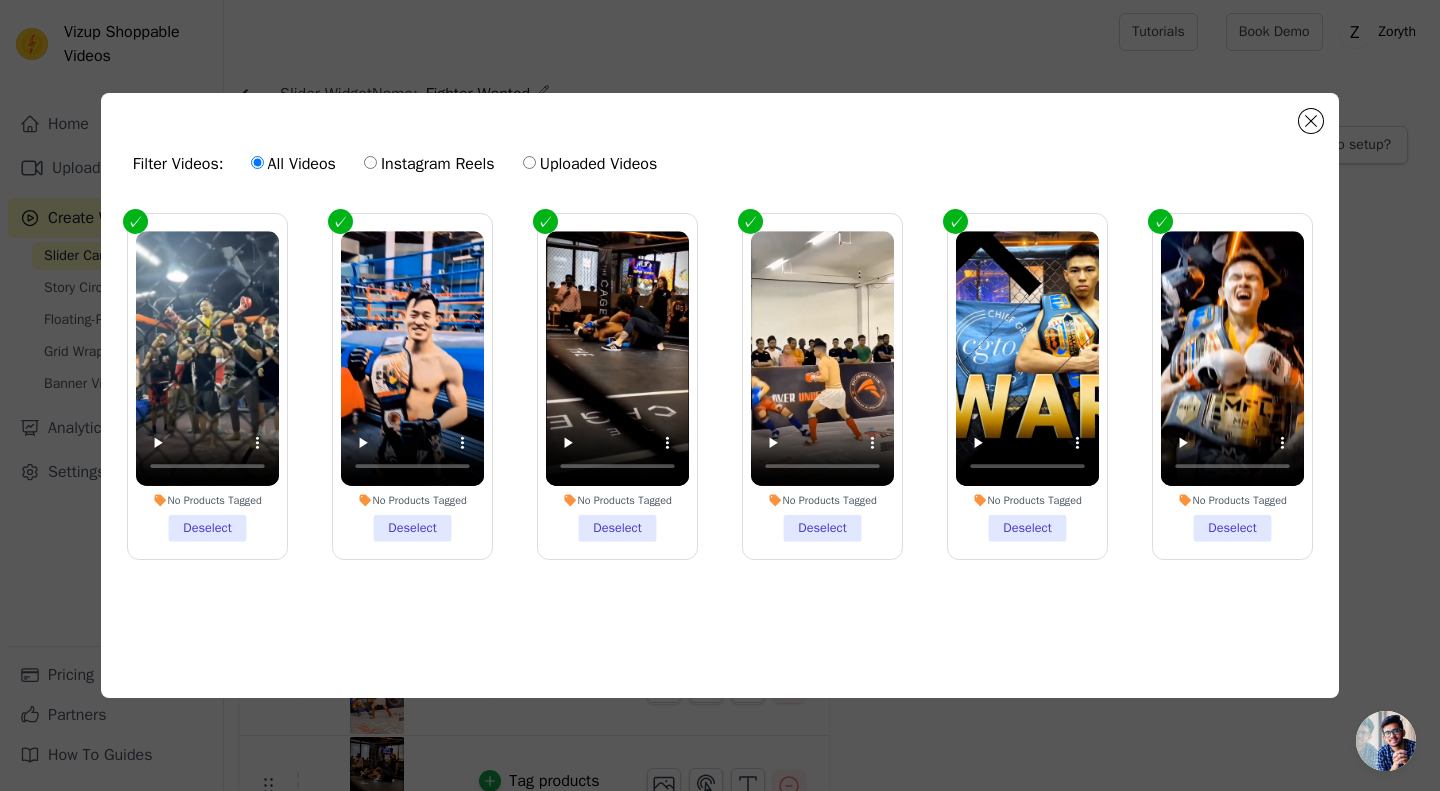 click on "Uploaded Videos" at bounding box center (590, 164) 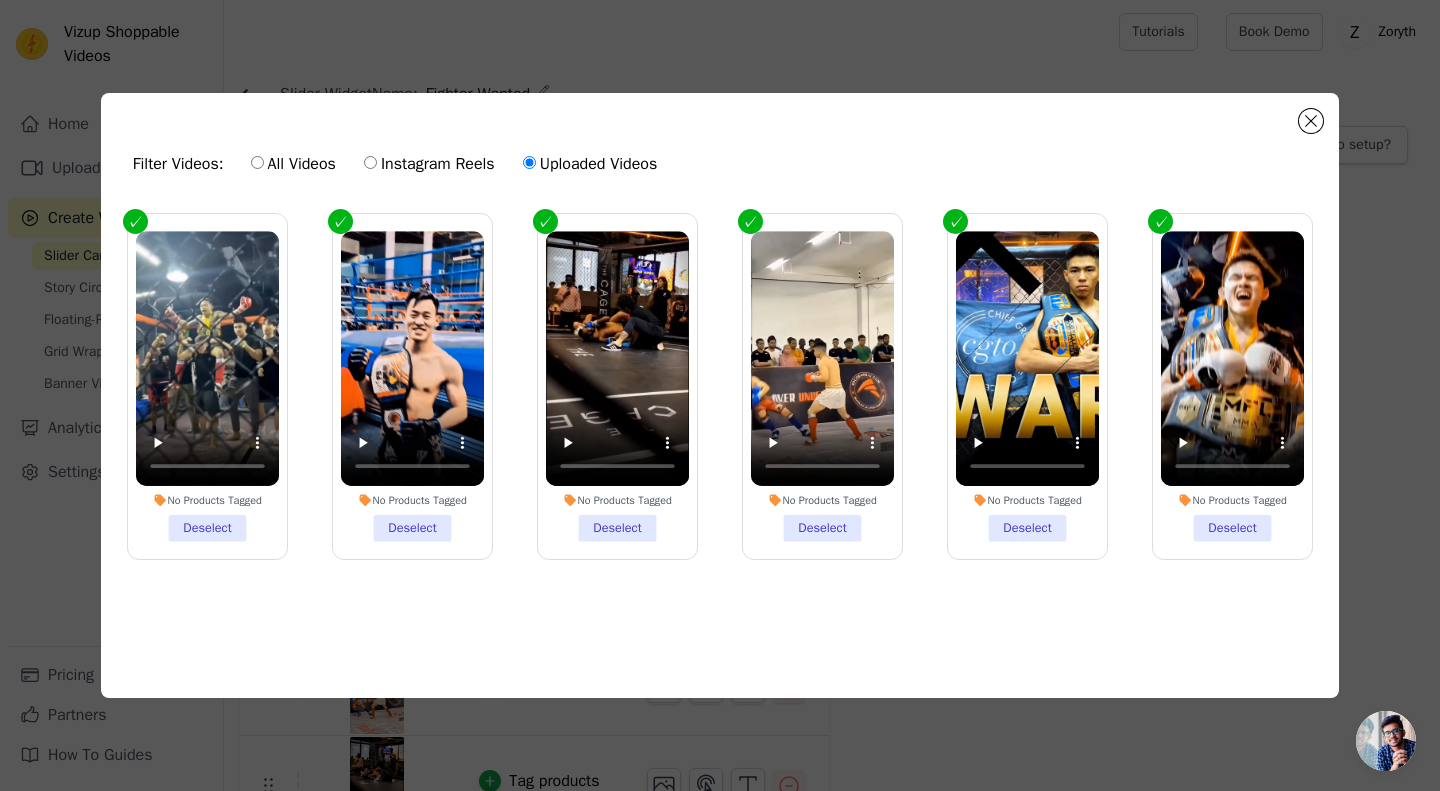 click on "All Videos" at bounding box center (293, 164) 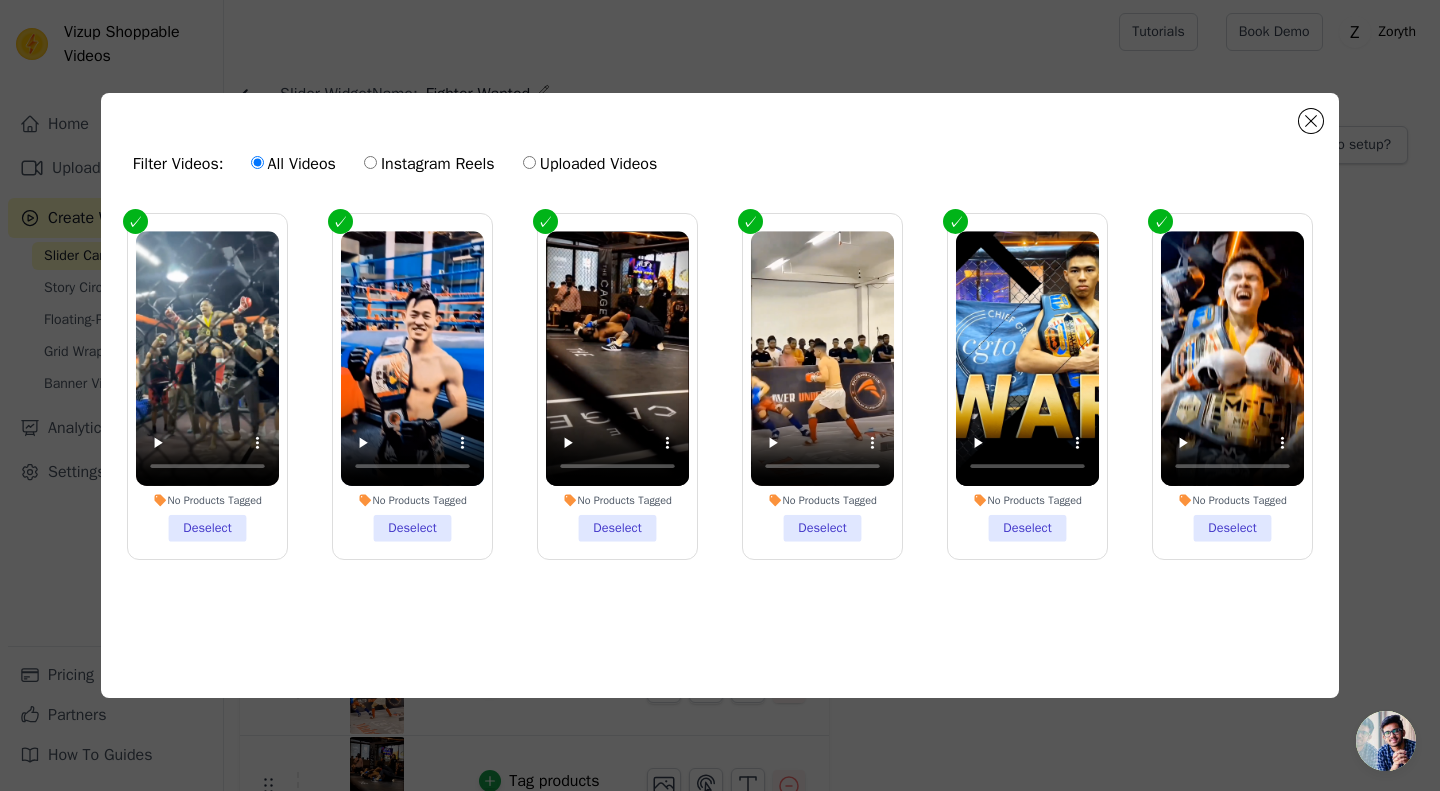 click on "All Videos" at bounding box center [293, 164] 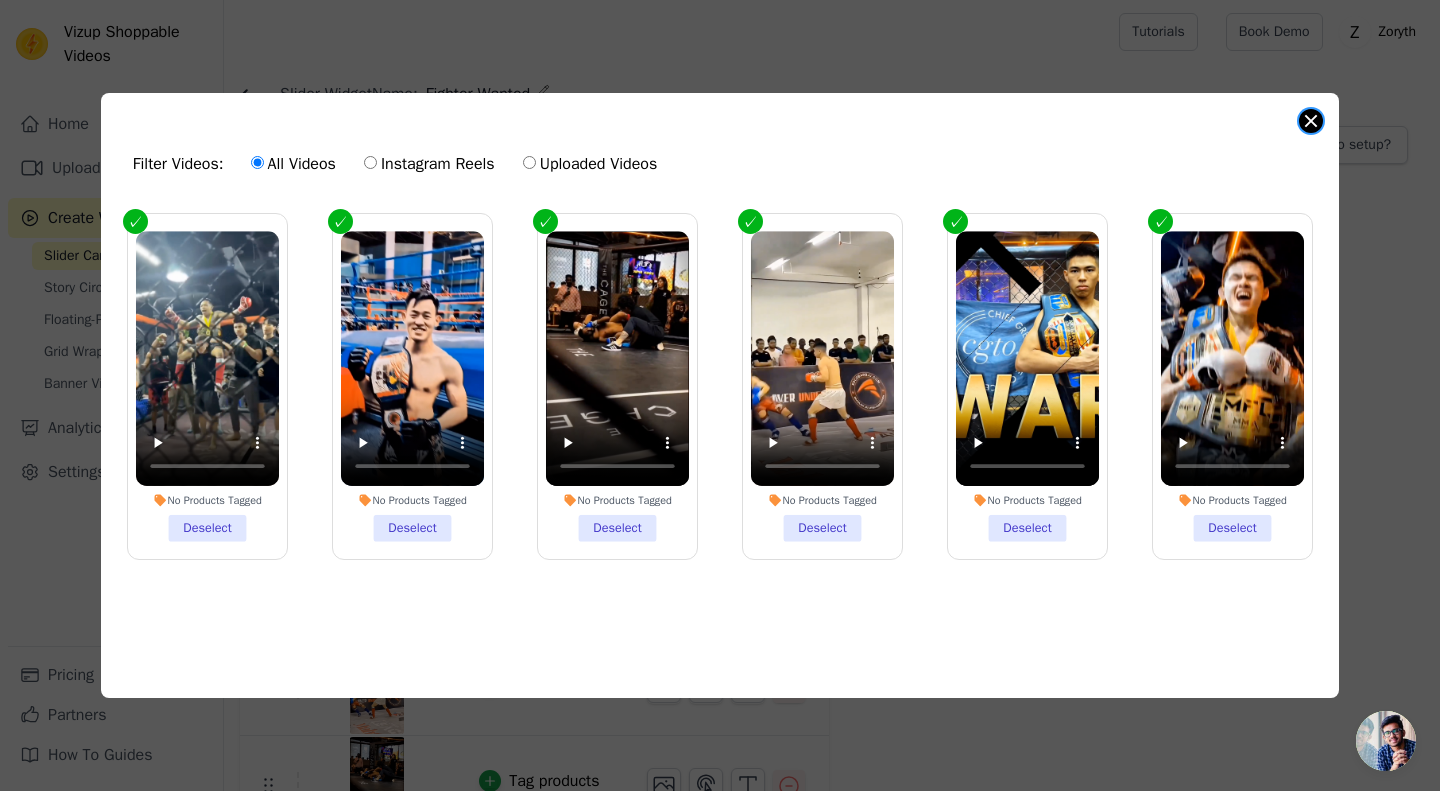 click on "Filter Videos:
All Videos
Instagram Reels
Uploaded Videos
No Products Tagged     Deselect
No Products Tagged     Deselect
No Products Tagged     Deselect
No Products Tagged     Deselect
No Products Tagged     Deselect
No Products Tagged     Deselect       0  videos selected     Add To Widget   Dismiss" at bounding box center [720, 395] 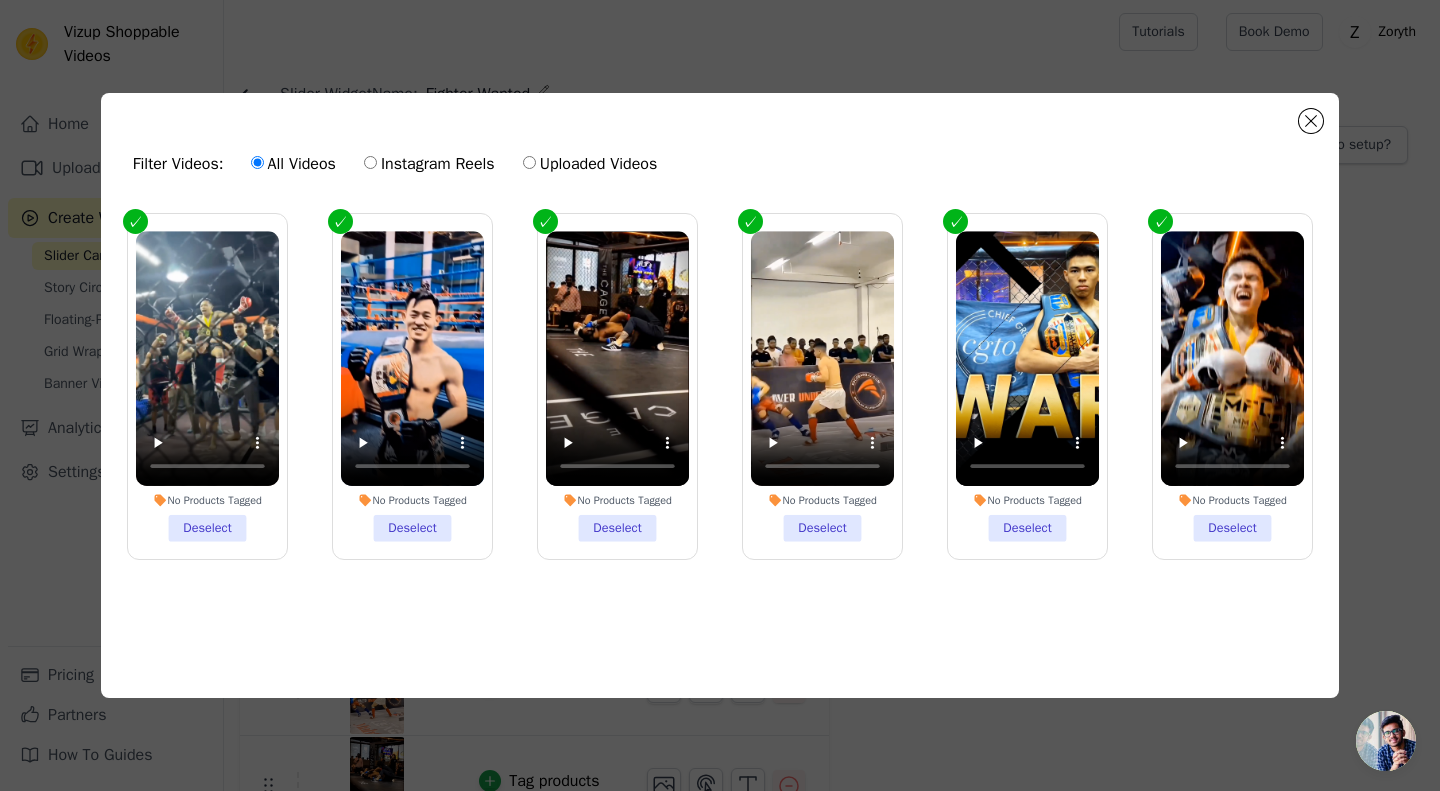 click on "Filter Videos:
All Videos
Instagram Reels
Uploaded Videos
No Products Tagged     Deselect
No Products Tagged     Deselect
No Products Tagged     Deselect
No Products Tagged     Deselect
No Products Tagged     Deselect
No Products Tagged     Deselect       0  videos selected     Add To Widget   Dismiss" 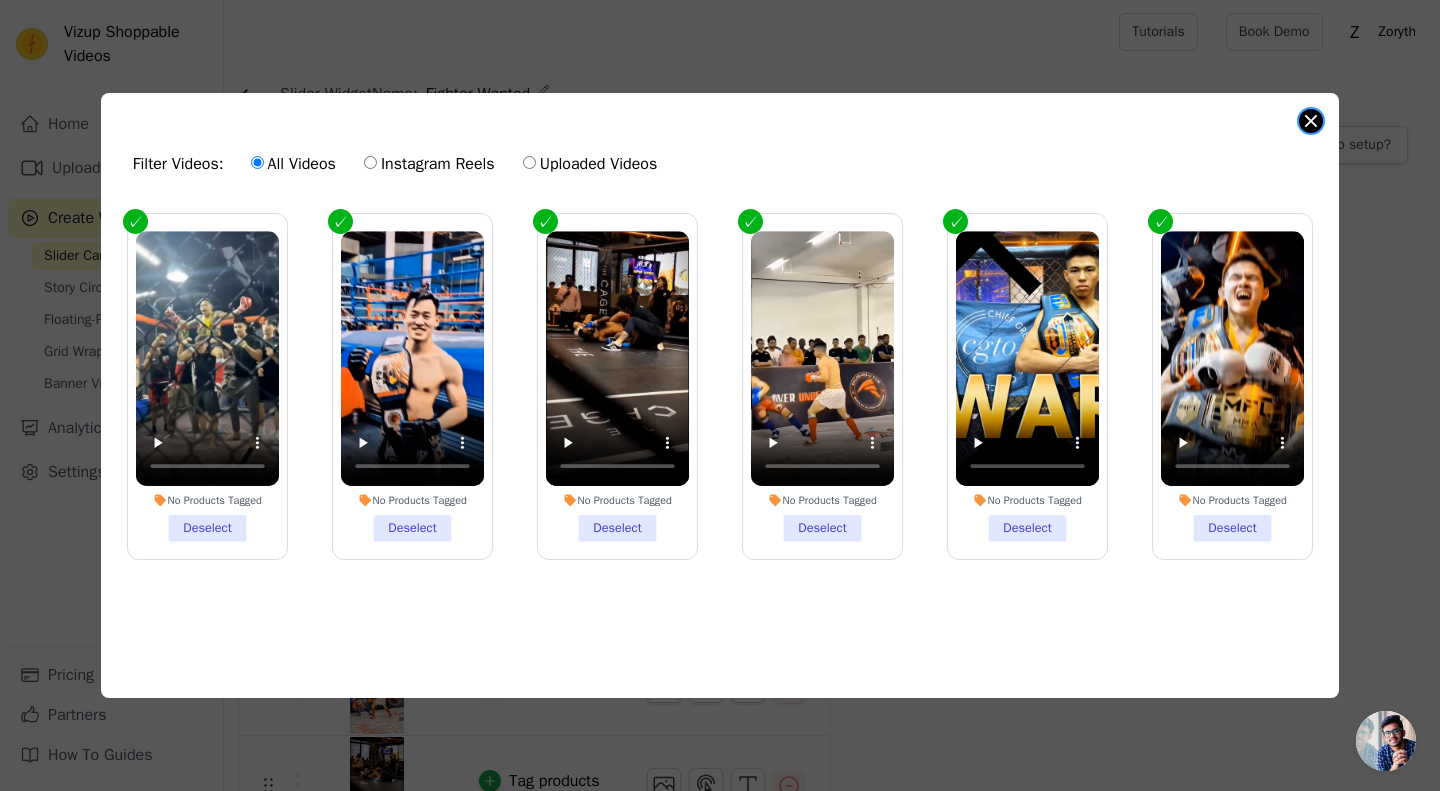 click at bounding box center [1311, 121] 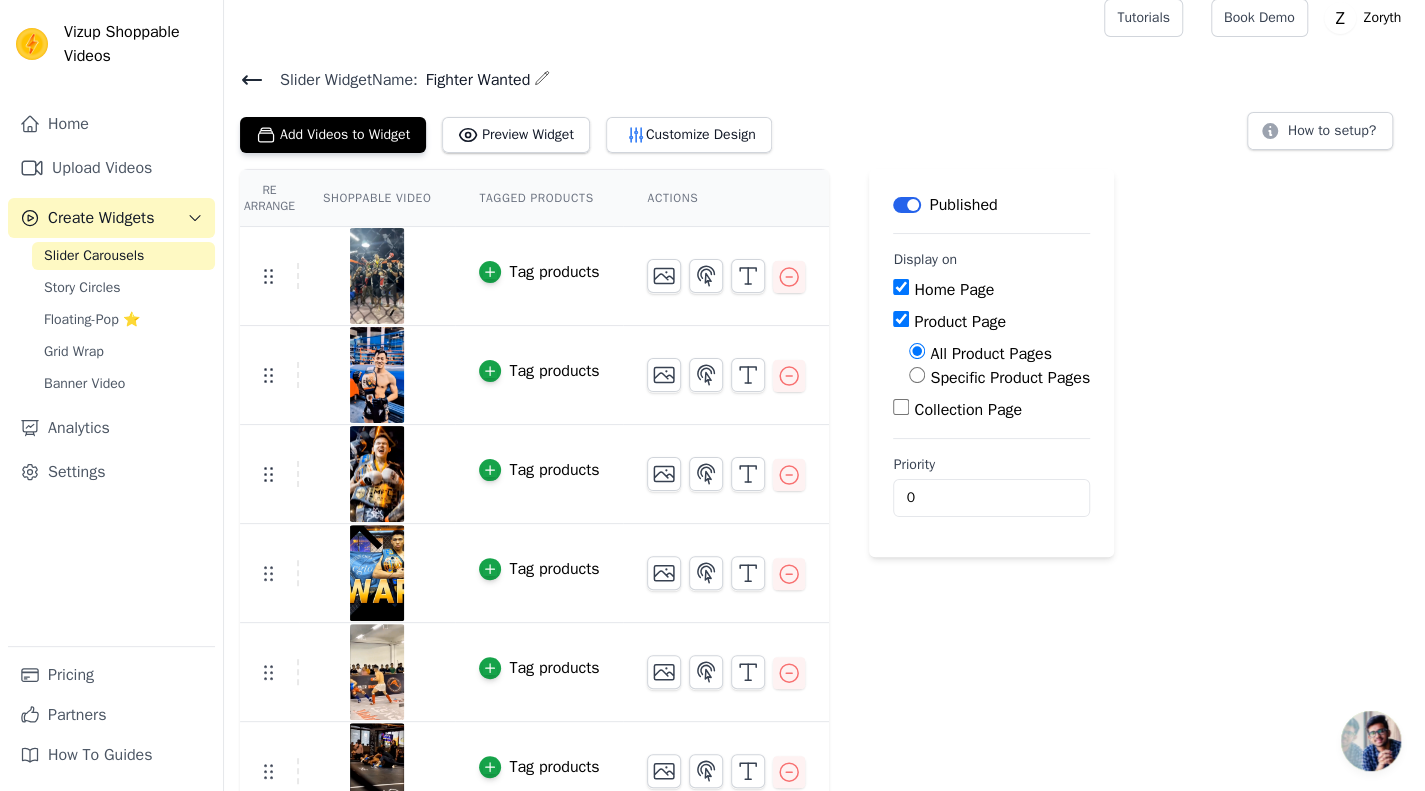 scroll, scrollTop: 0, scrollLeft: 0, axis: both 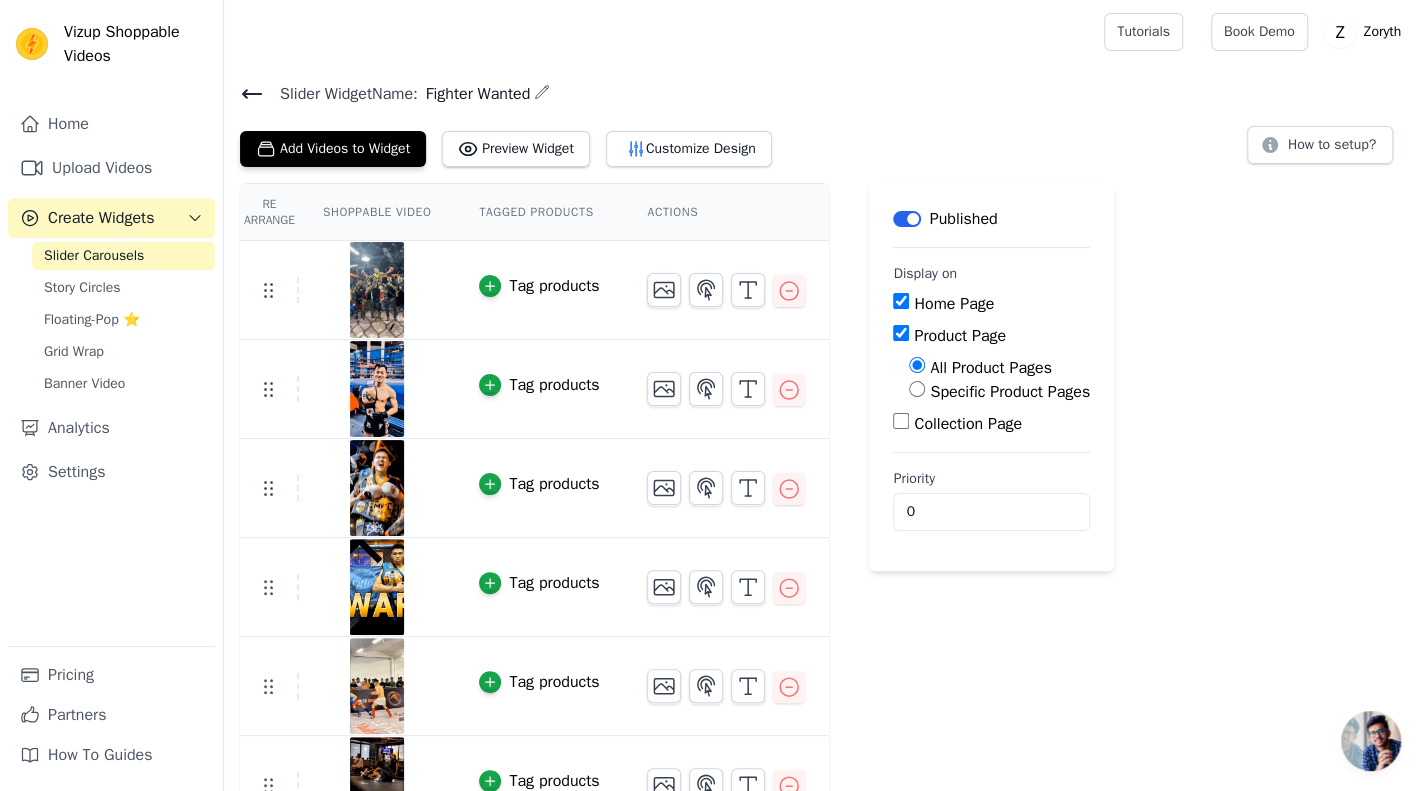 click 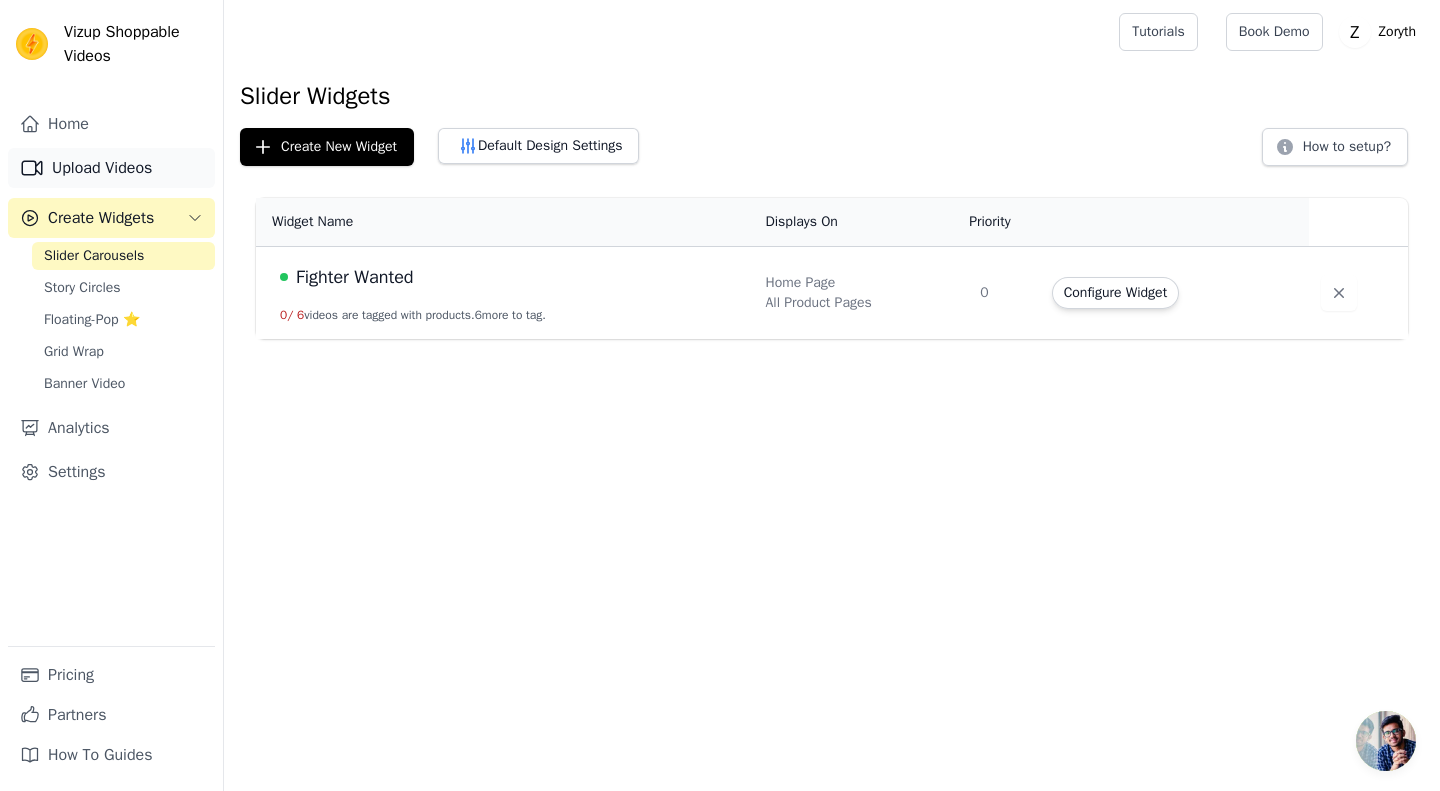 click on "Upload Videos" at bounding box center [111, 168] 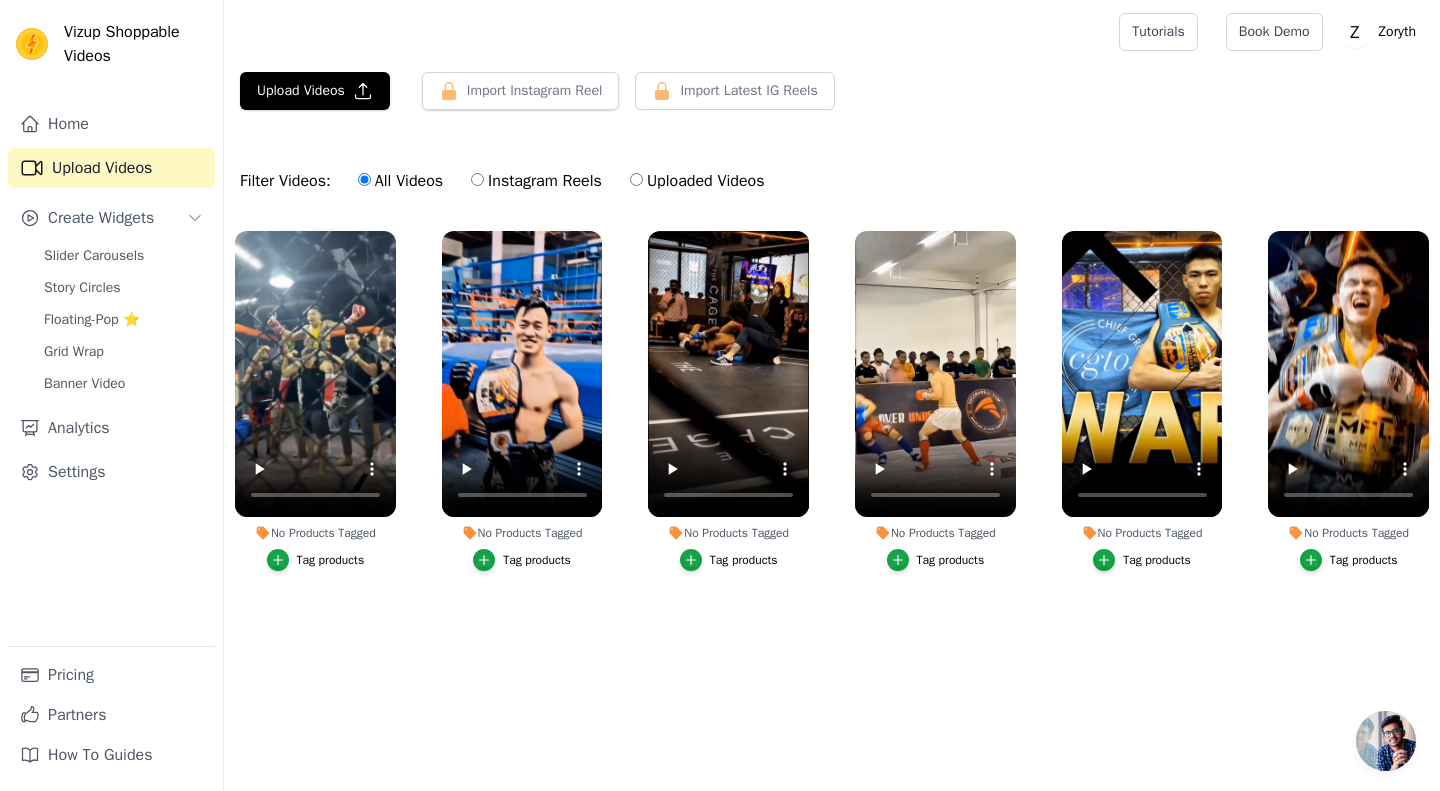 click on "Upload Videos
Import Instagram Reel       Import Latest Instagram Reels     Import Latest IG Reels     Filter Videos:
All Videos
Instagram Reels
Uploaded Videos
No Products Tagged       Tag products
No Products Tagged       Tag products
No Products Tagged       Tag products
No Products Tagged       Tag products
No Products Tagged       Tag products
No Products Tagged       Tag products" at bounding box center (832, 383) 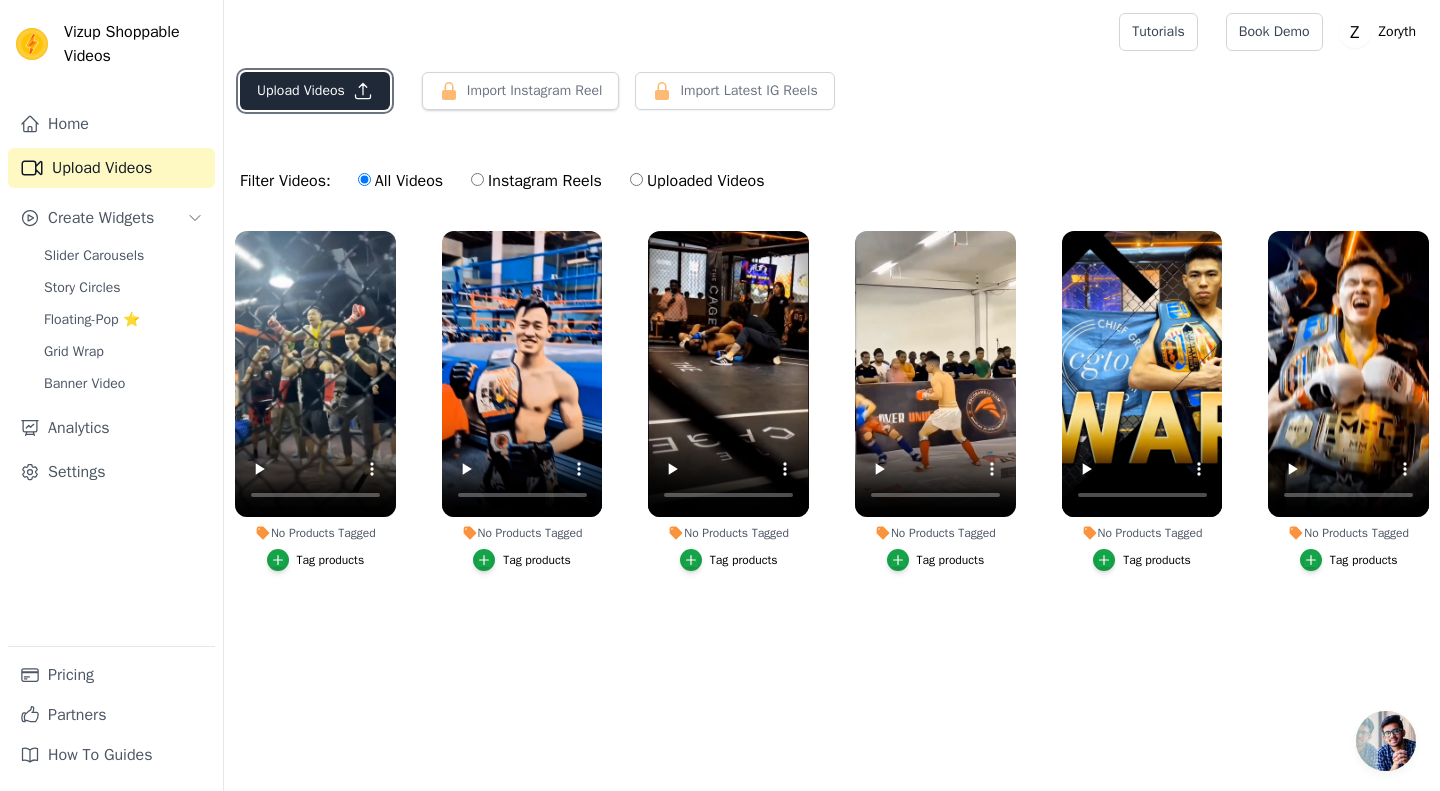 click on "Upload Videos" at bounding box center [315, 91] 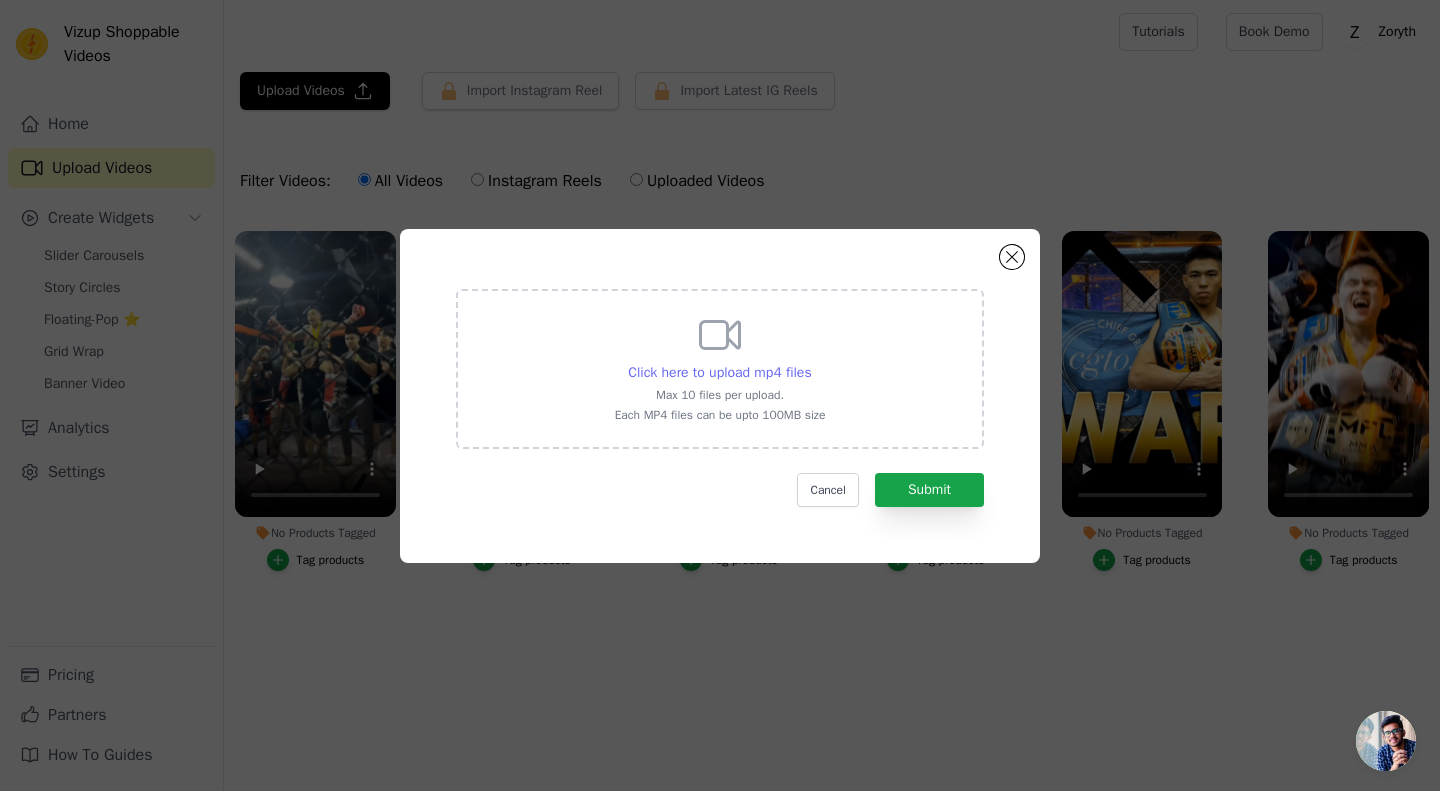 click on "Click here to upload mp4 files" at bounding box center [719, 372] 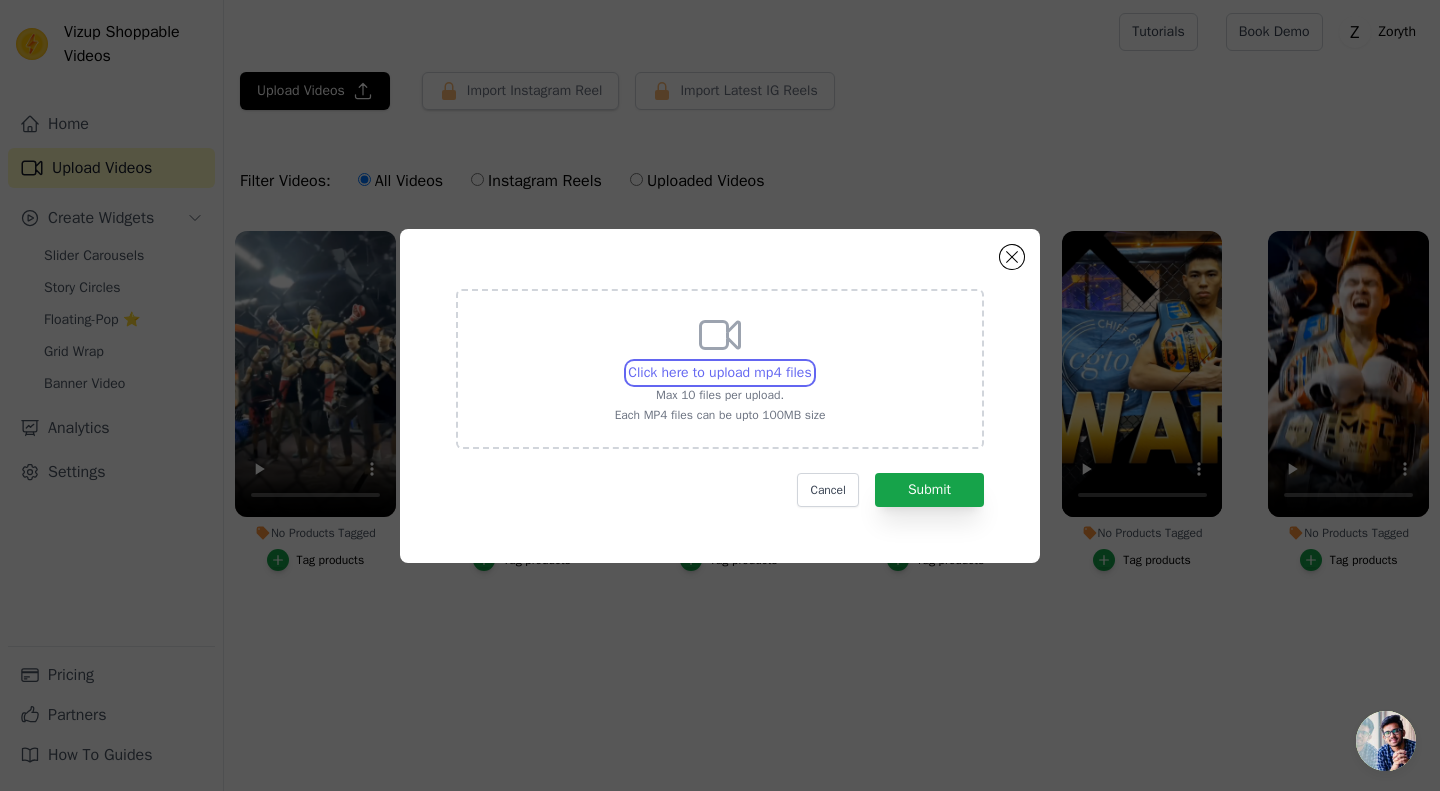 type on "C:\fakepath\🚨 He Picked the Wrong Person.This head security guard — known for bullying and with multiple cr.mp4" 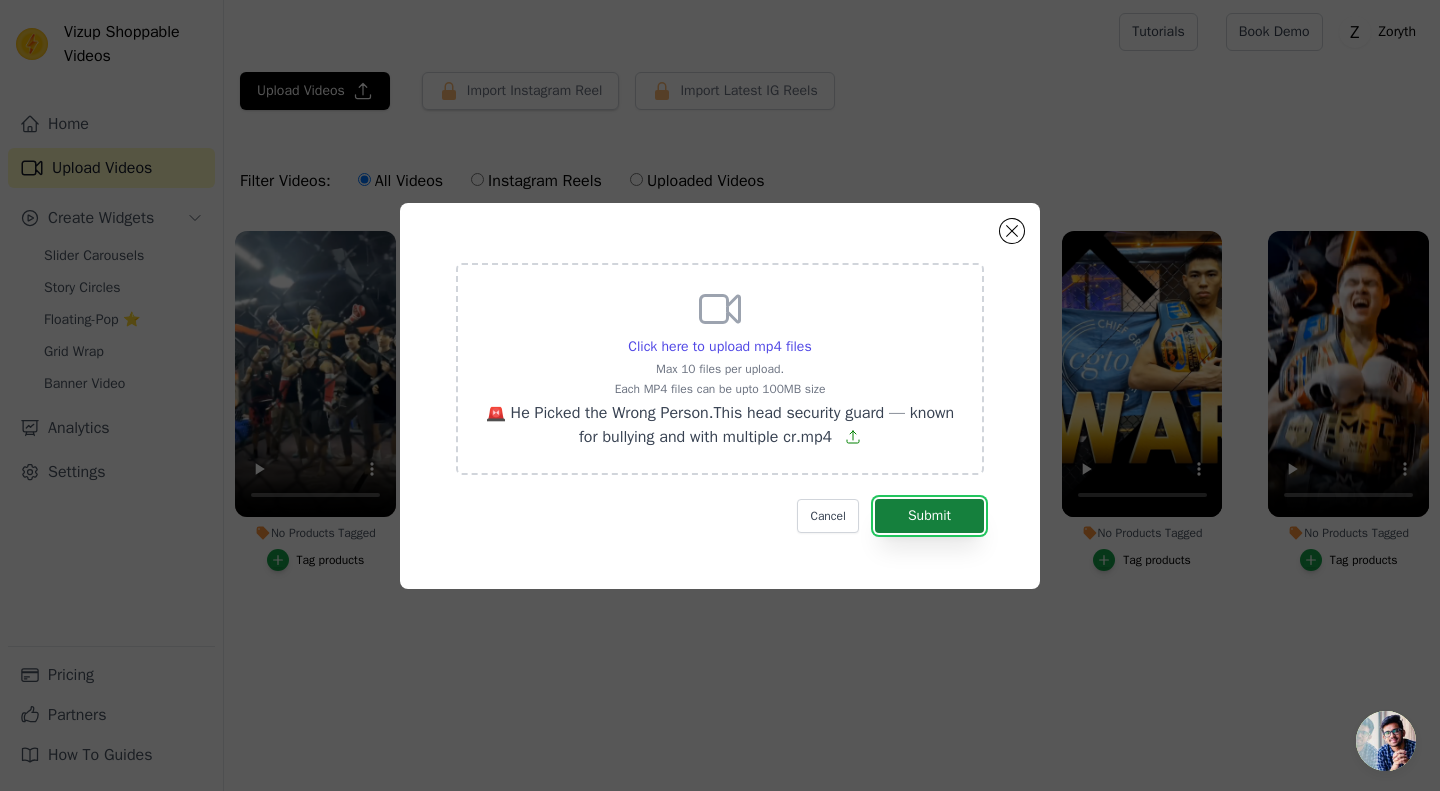 click on "Submit" at bounding box center (929, 516) 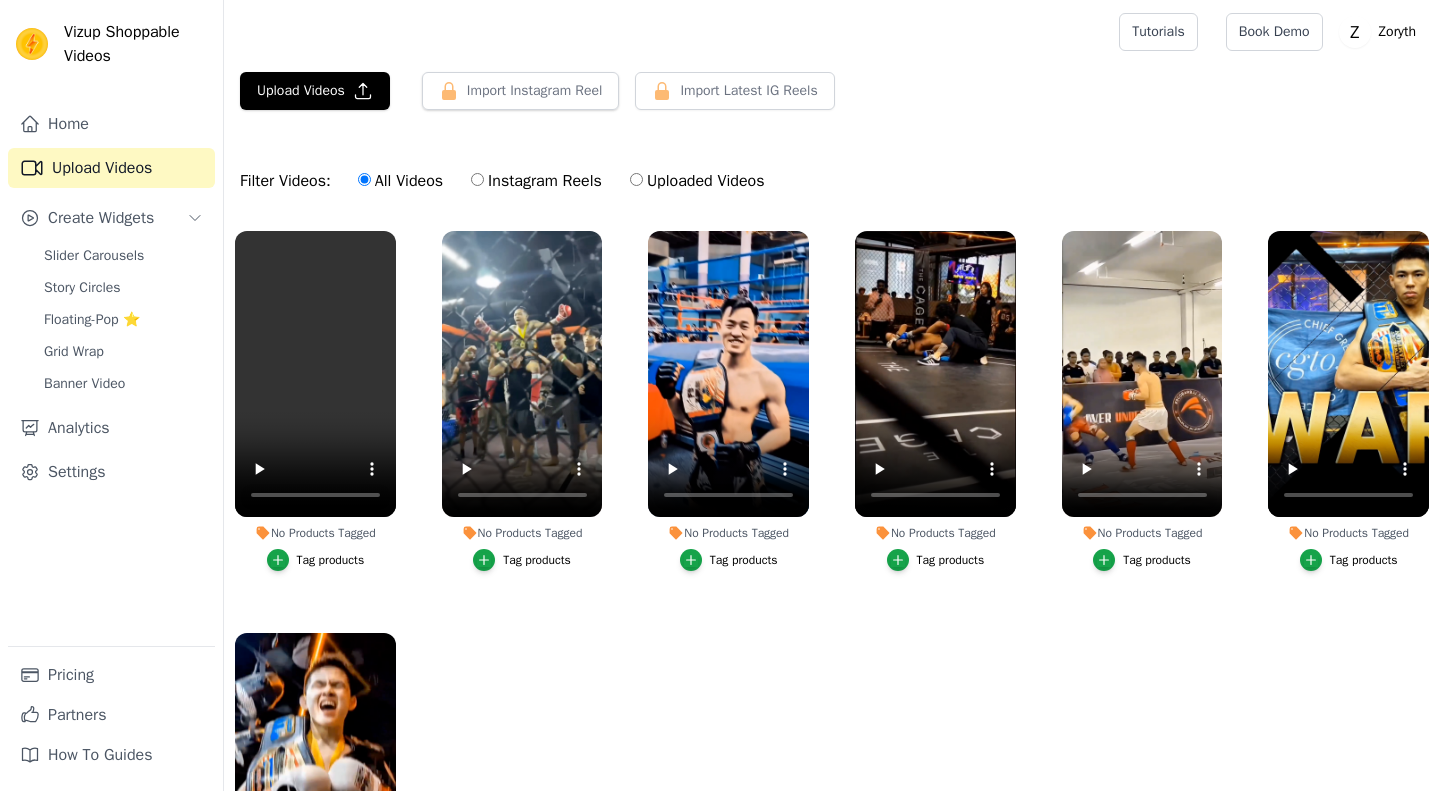 scroll, scrollTop: 0, scrollLeft: 0, axis: both 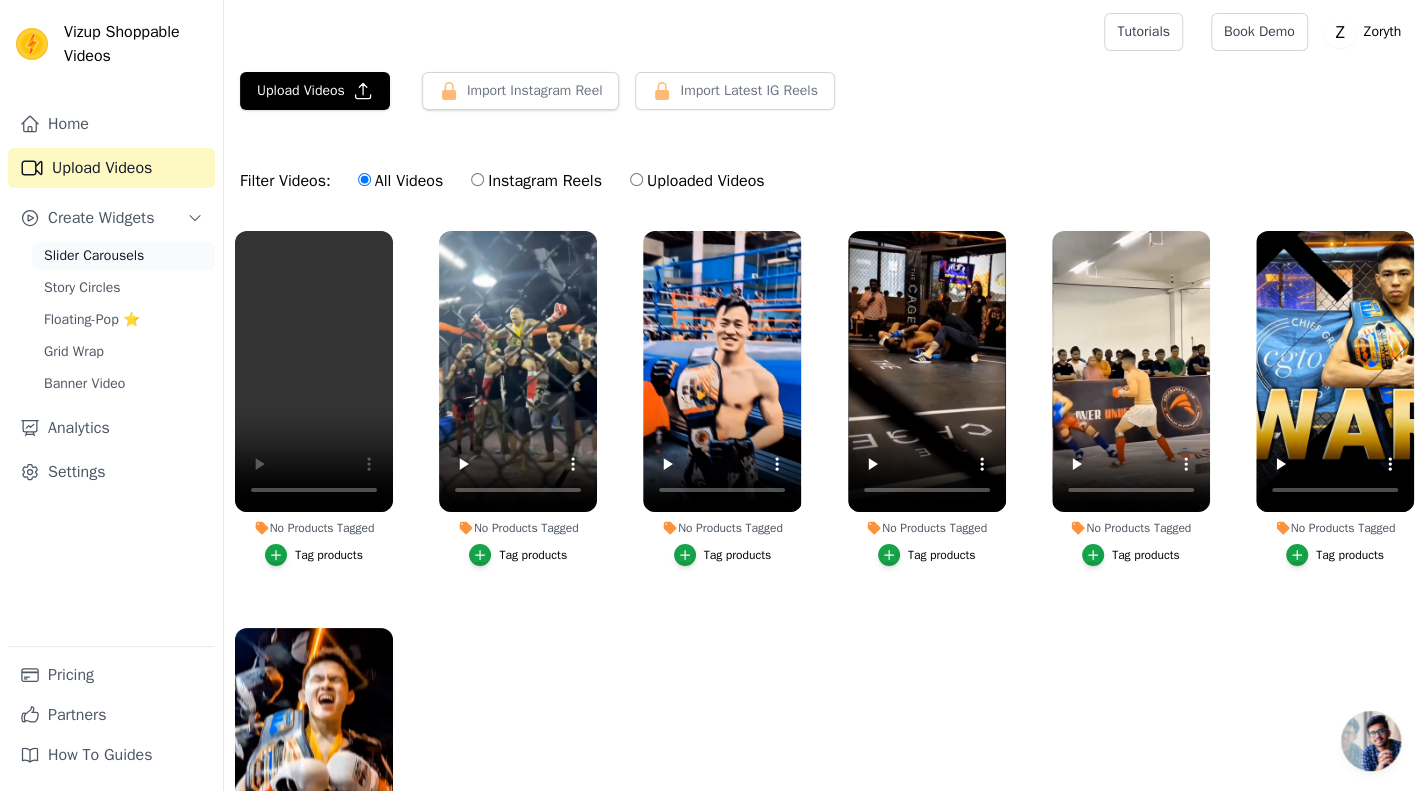 click on "Slider Carousels" at bounding box center [123, 256] 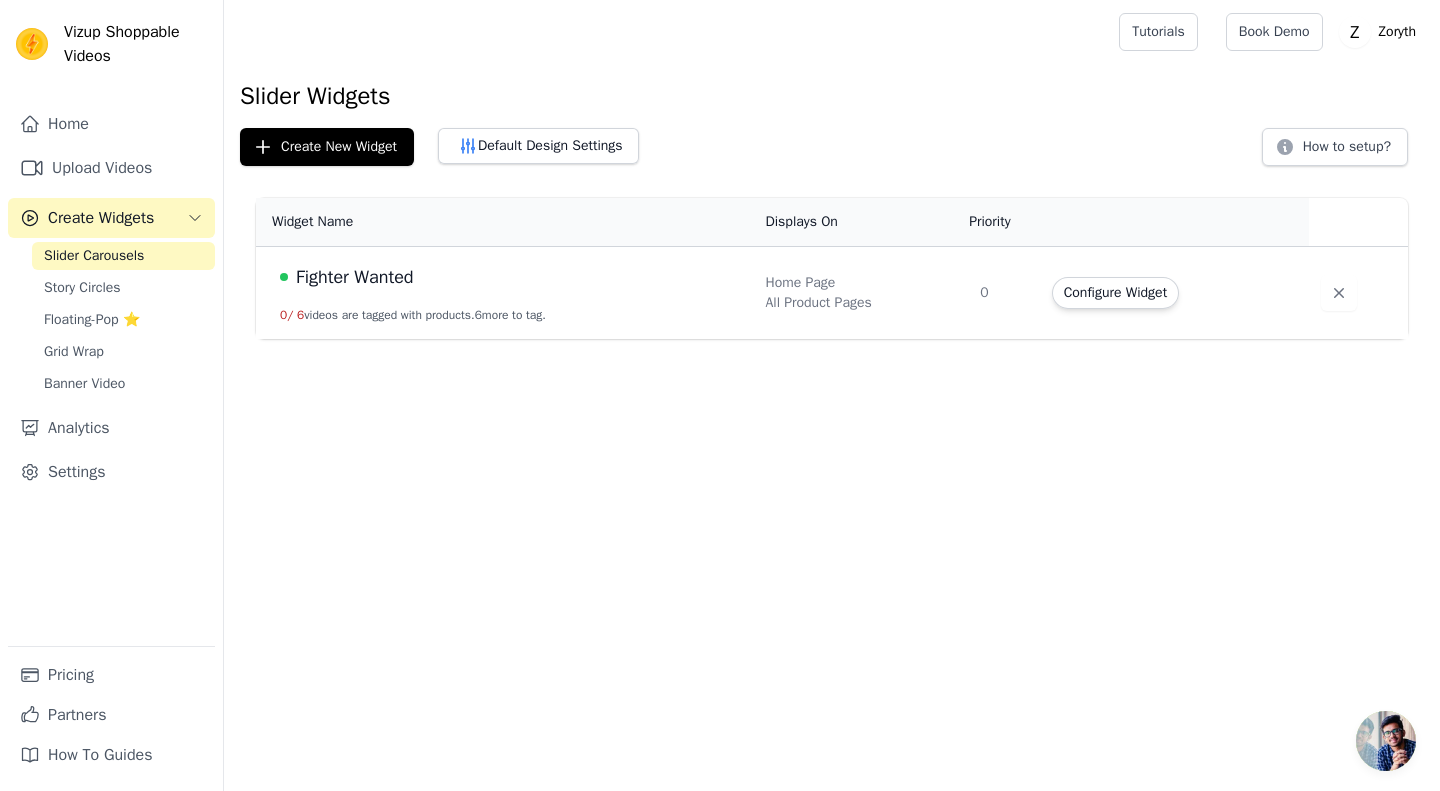 click on "Fighter Wanted   0  /   6  videos are tagged with products.
6  more to tag." at bounding box center [504, 293] 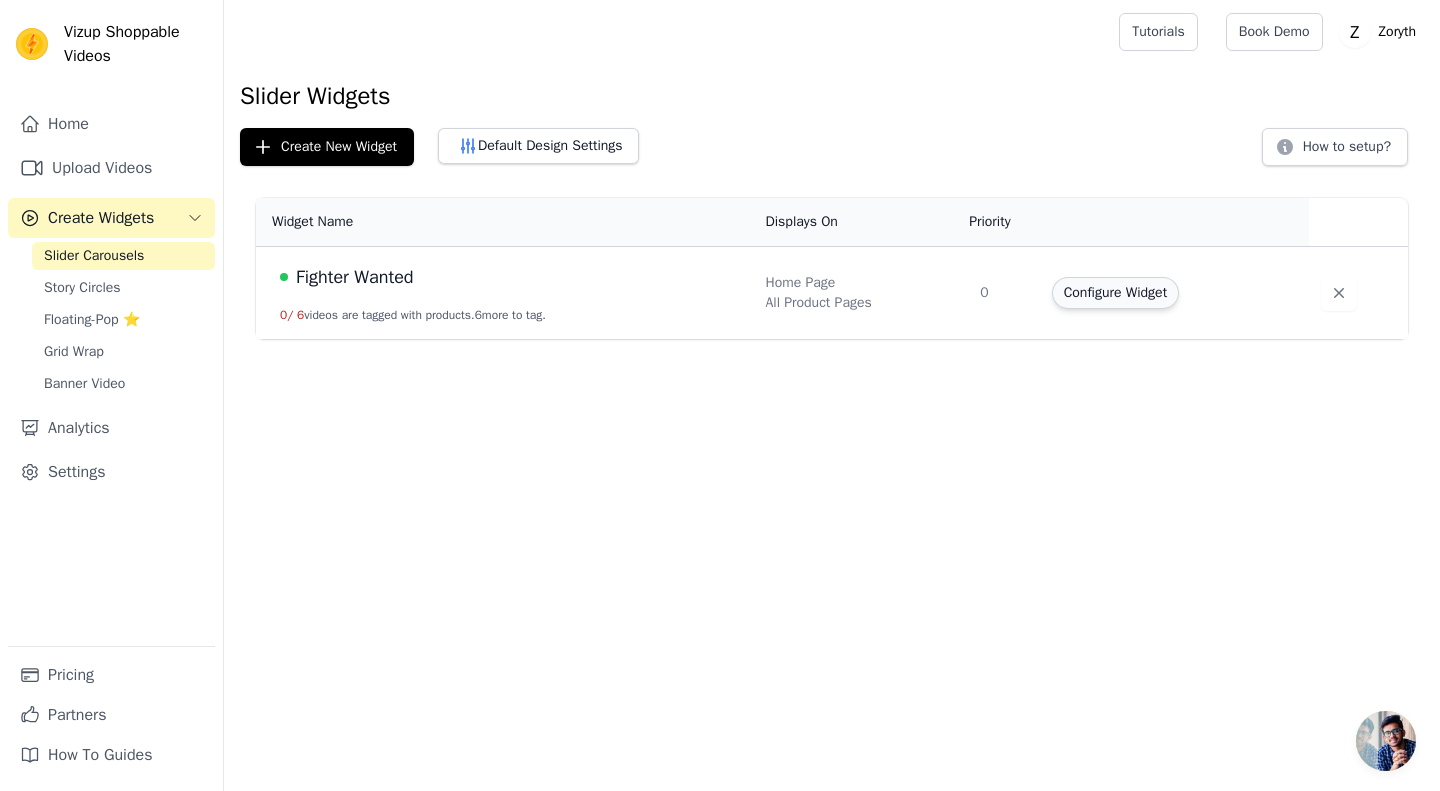 click on "Configure Widget" at bounding box center (1115, 293) 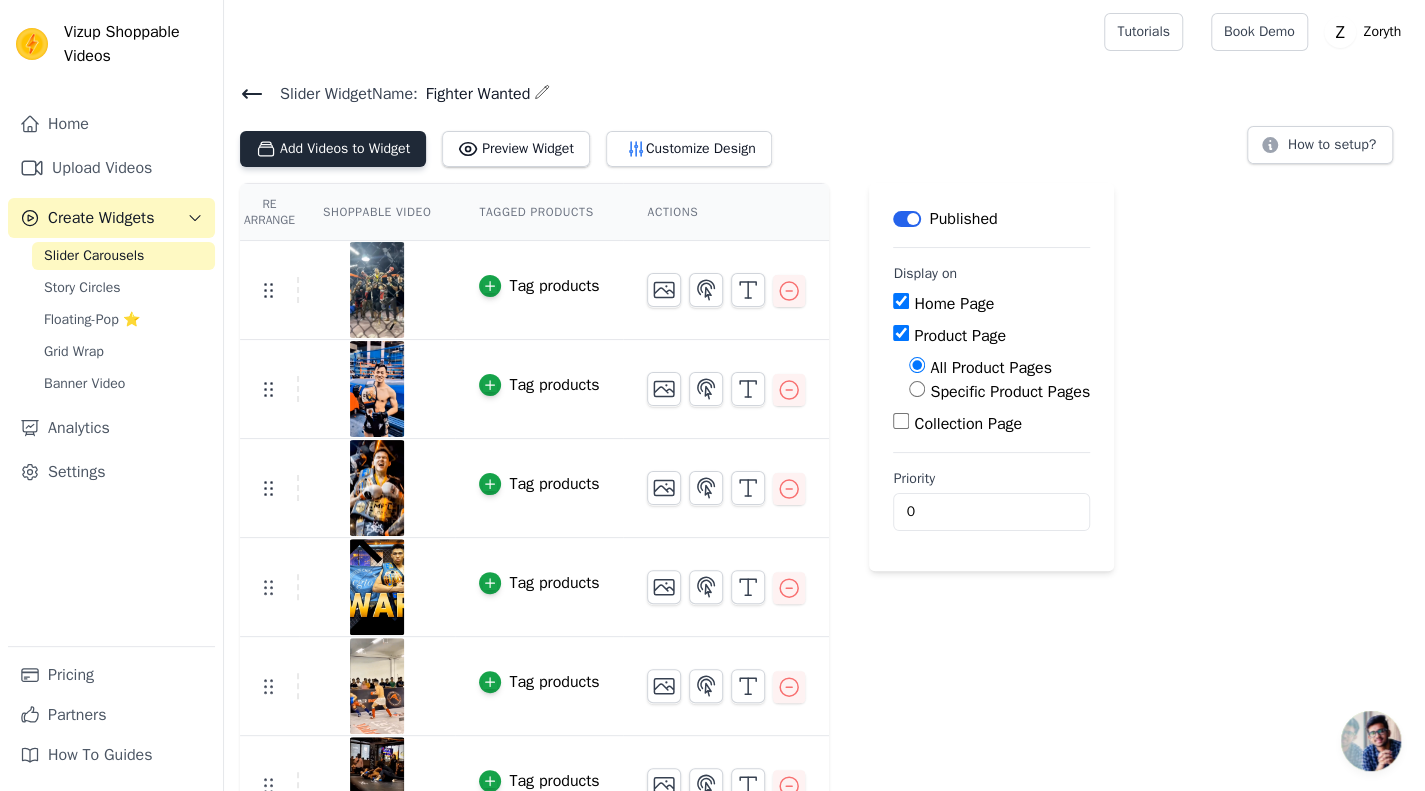 click on "Add Videos to Widget" at bounding box center [333, 149] 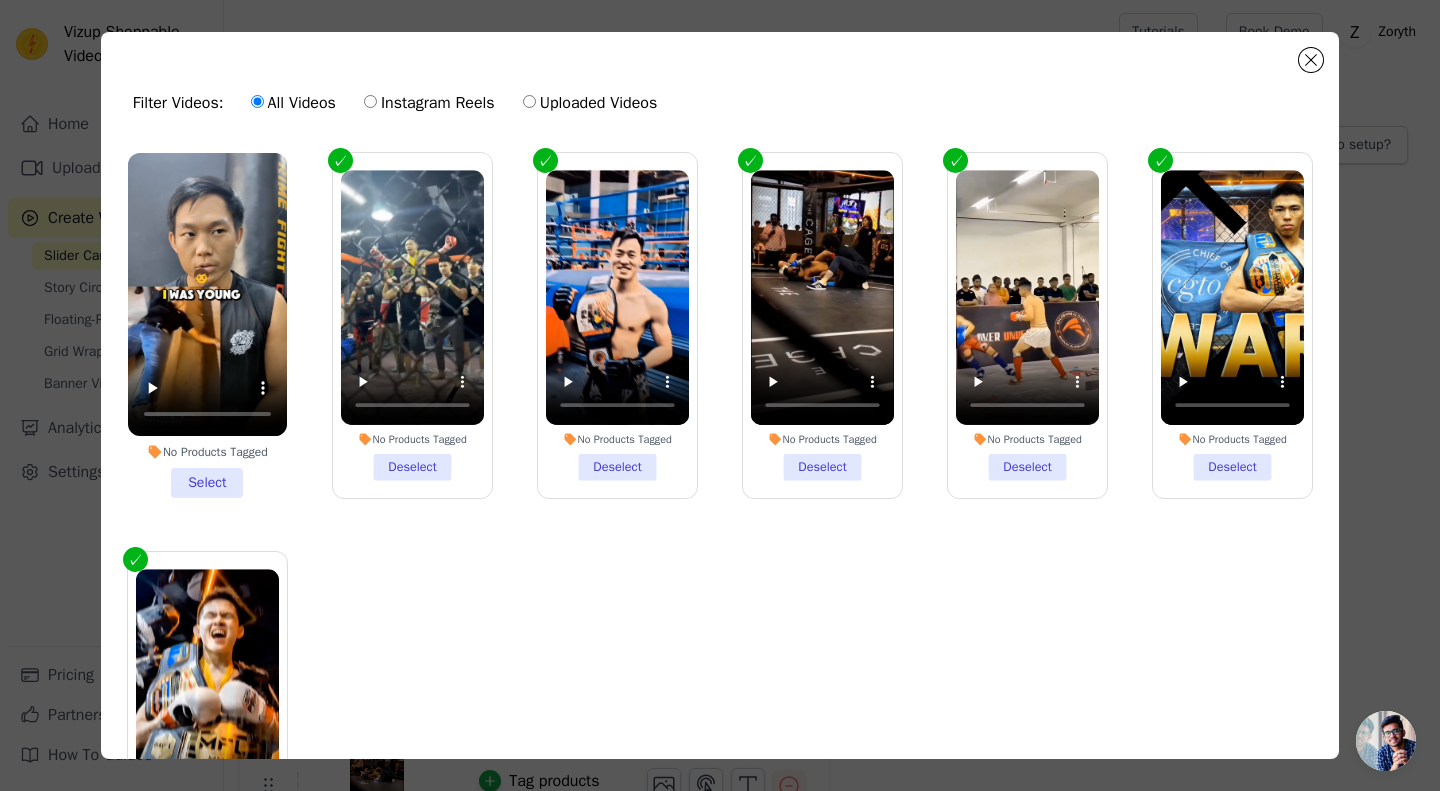 click on "No Products Tagged     Select" at bounding box center (207, 325) 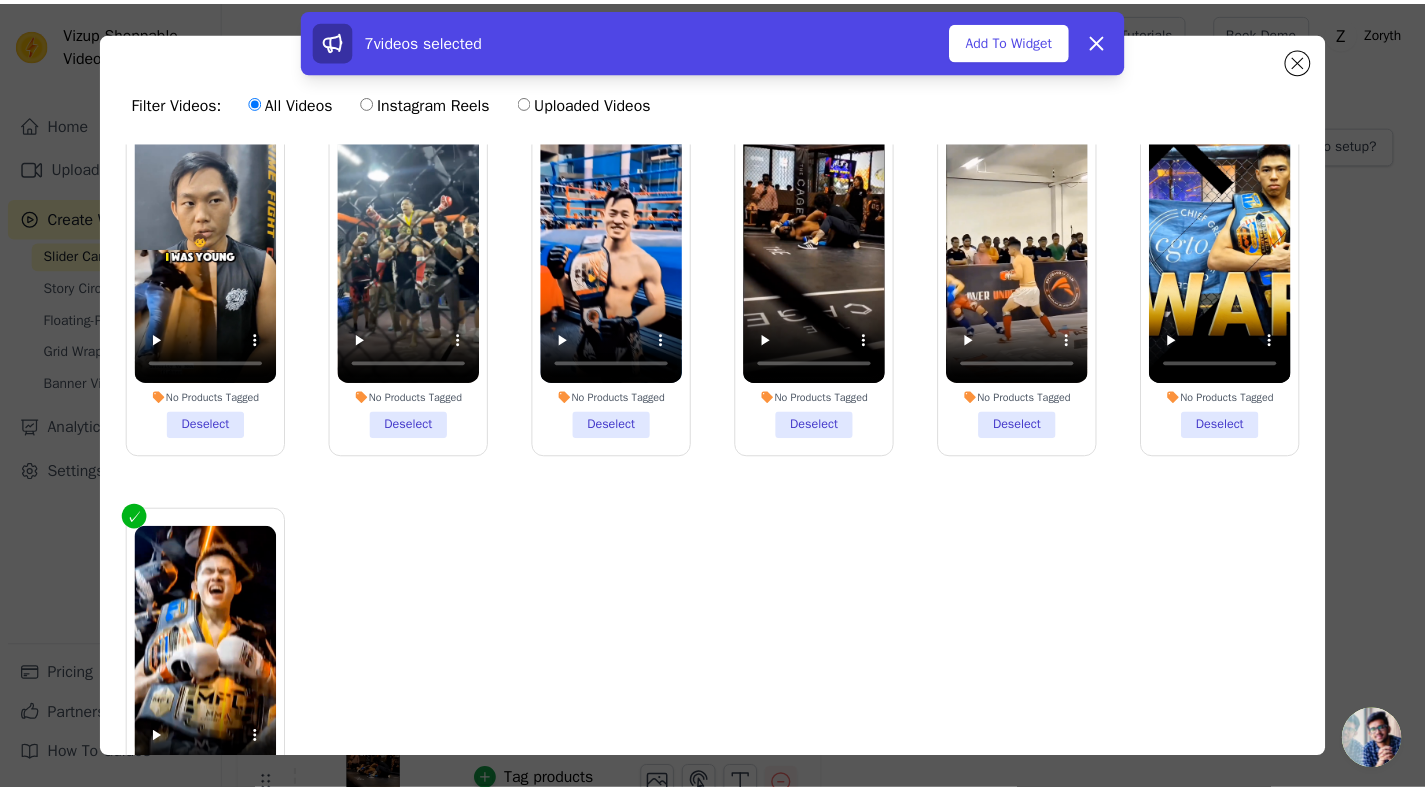 scroll, scrollTop: 64, scrollLeft: 0, axis: vertical 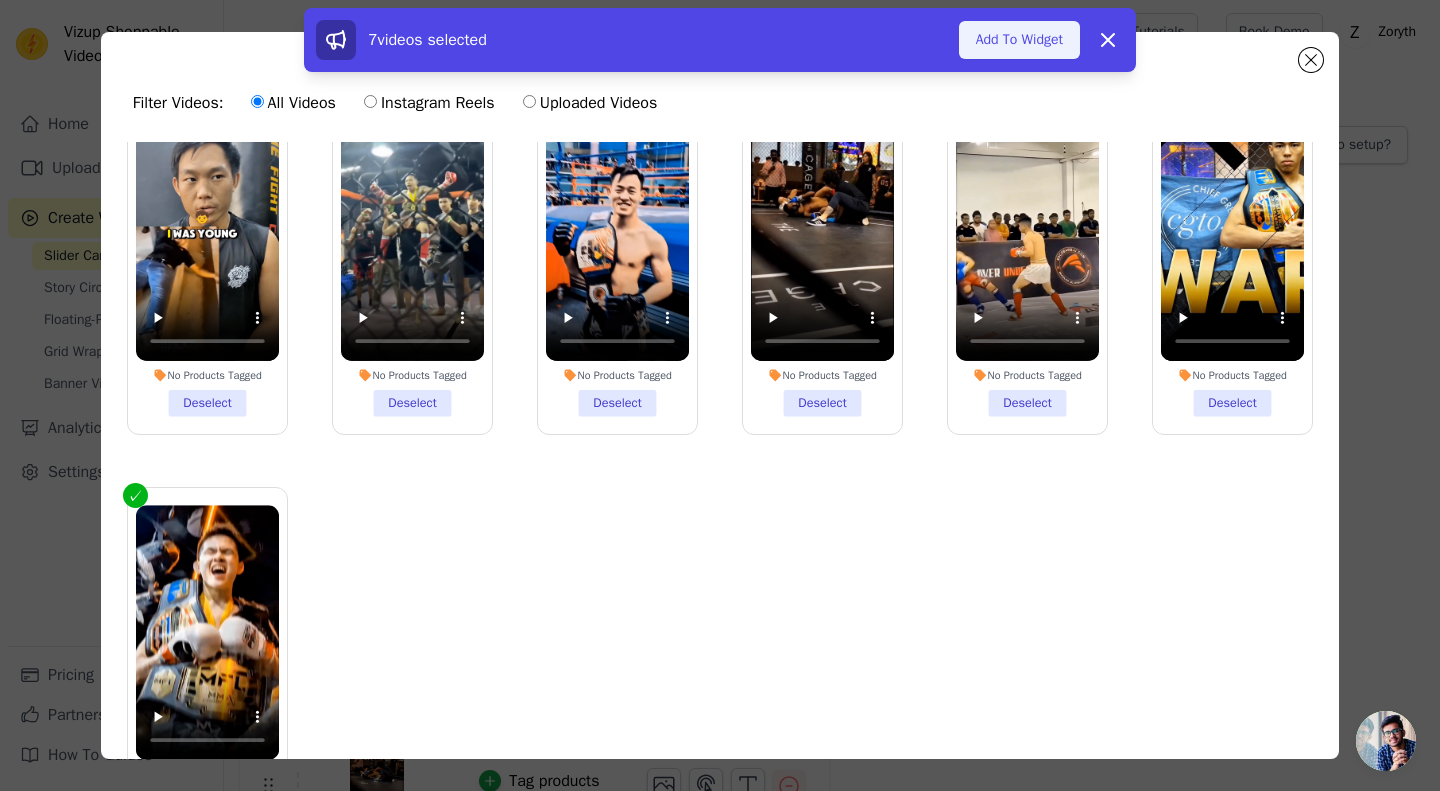 click on "Add To Widget" at bounding box center (1019, 40) 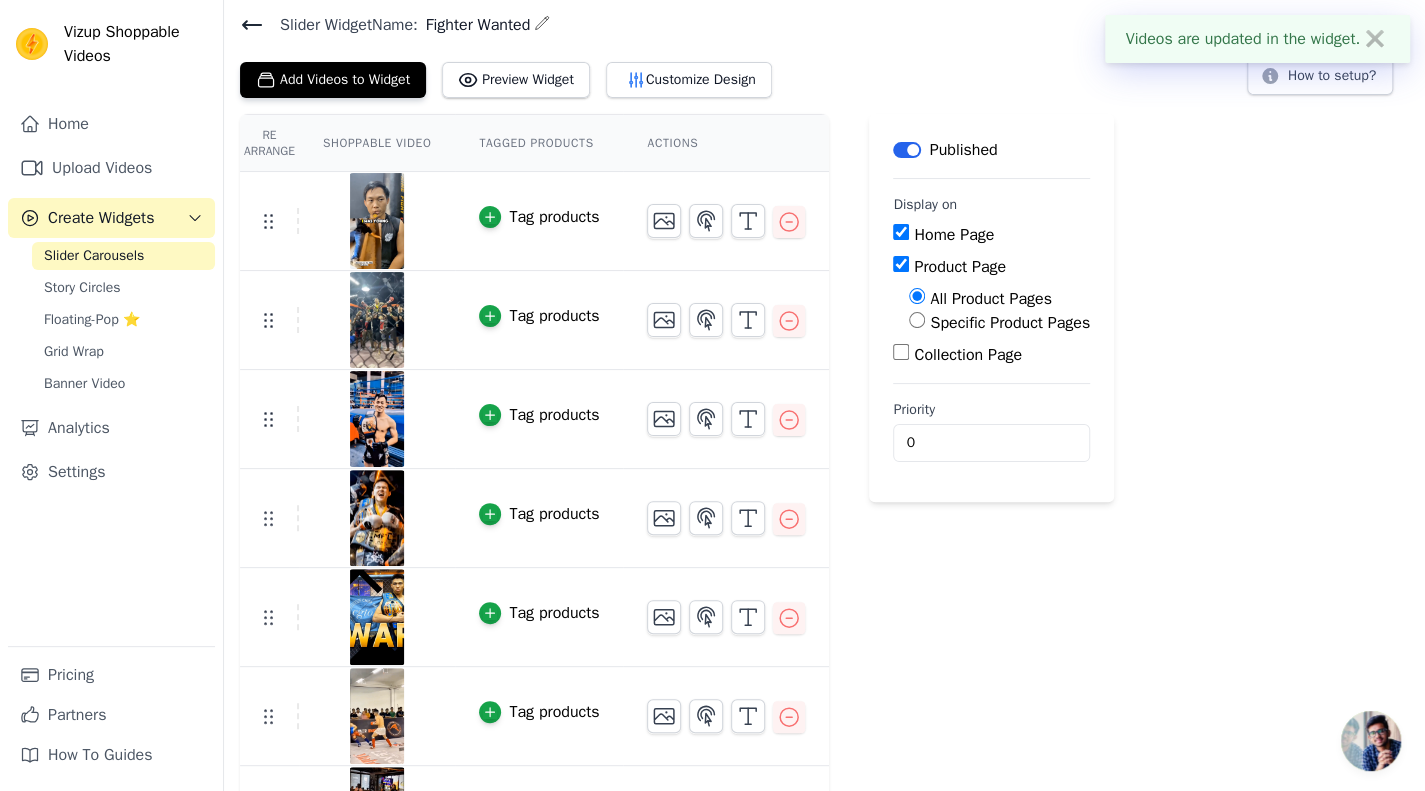 scroll, scrollTop: 0, scrollLeft: 0, axis: both 